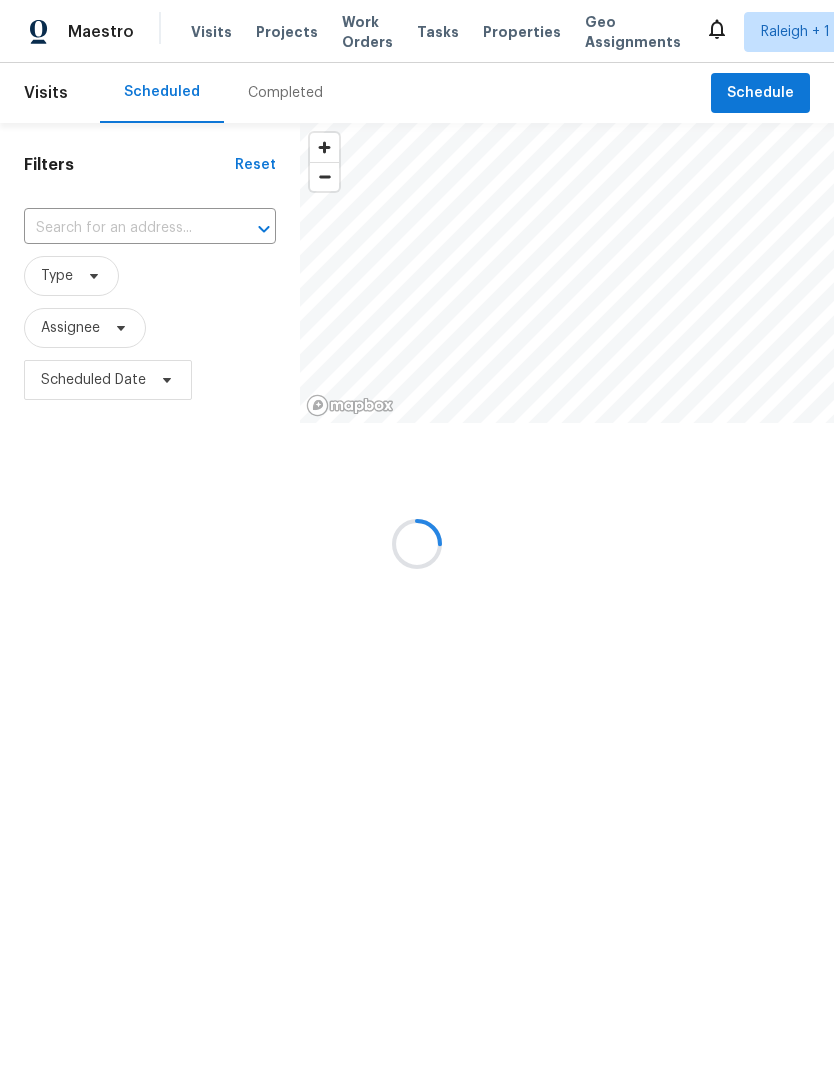 scroll, scrollTop: 0, scrollLeft: 0, axis: both 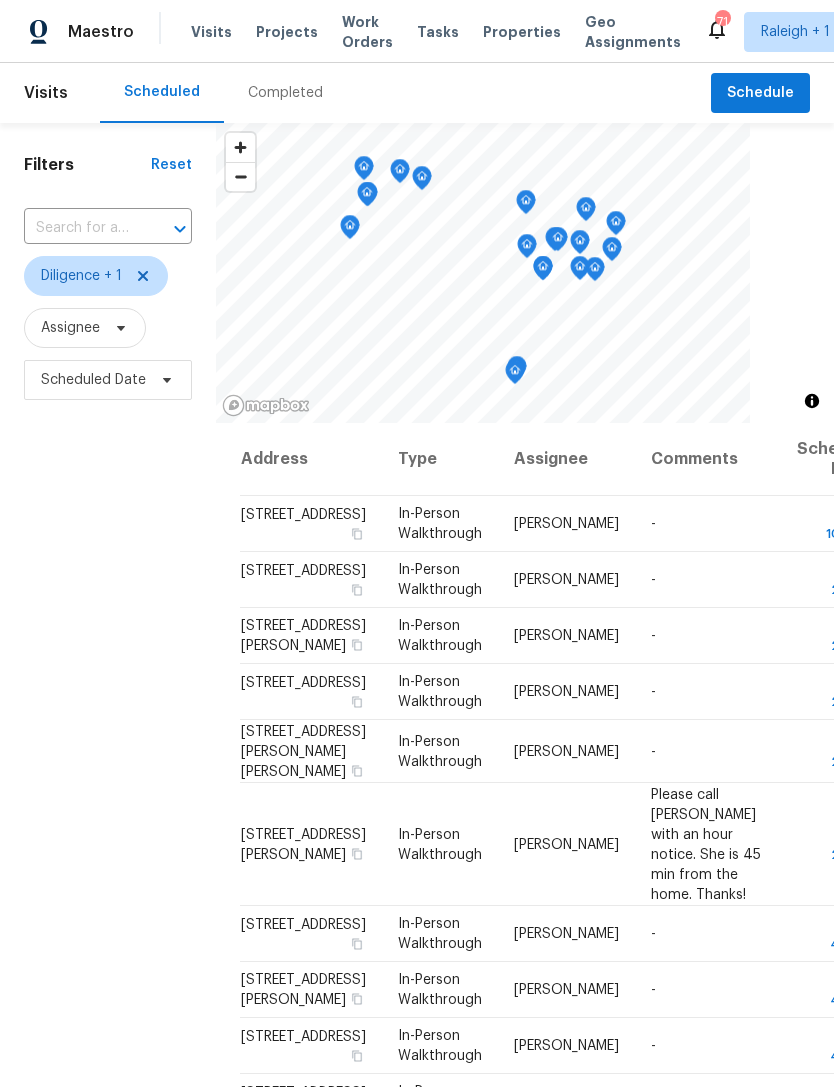 click on "Projects" at bounding box center (287, 32) 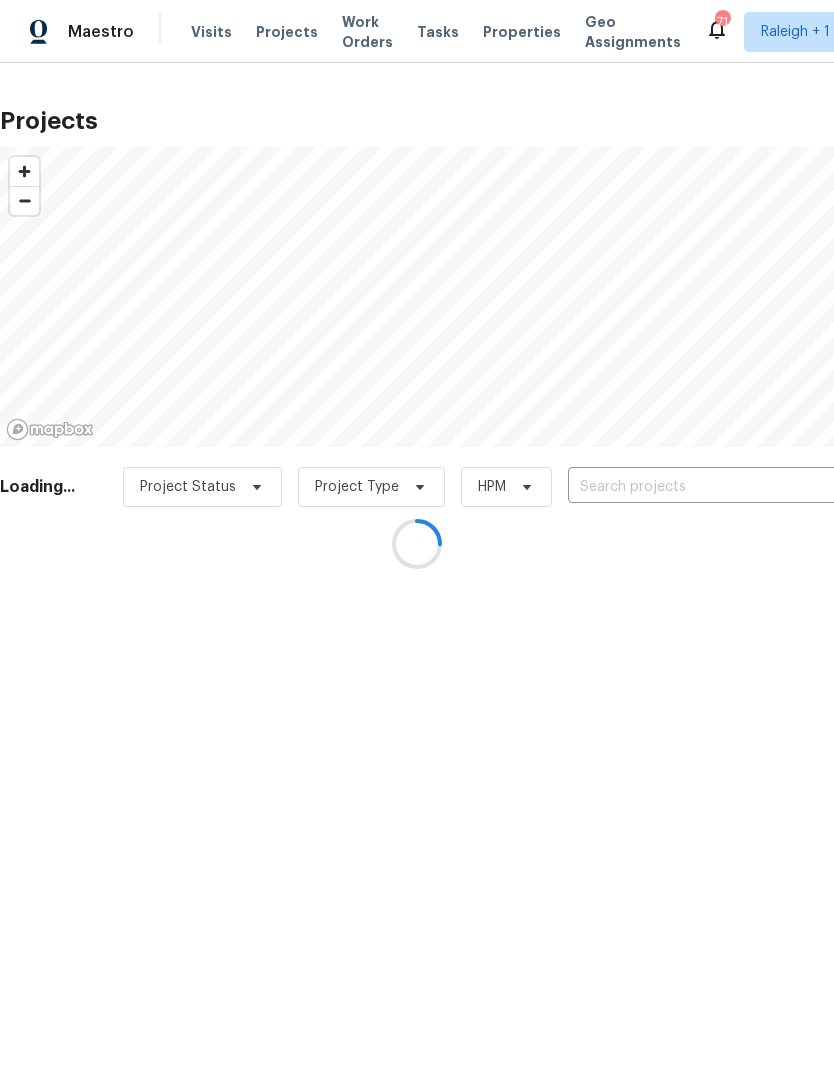 click at bounding box center [417, 543] 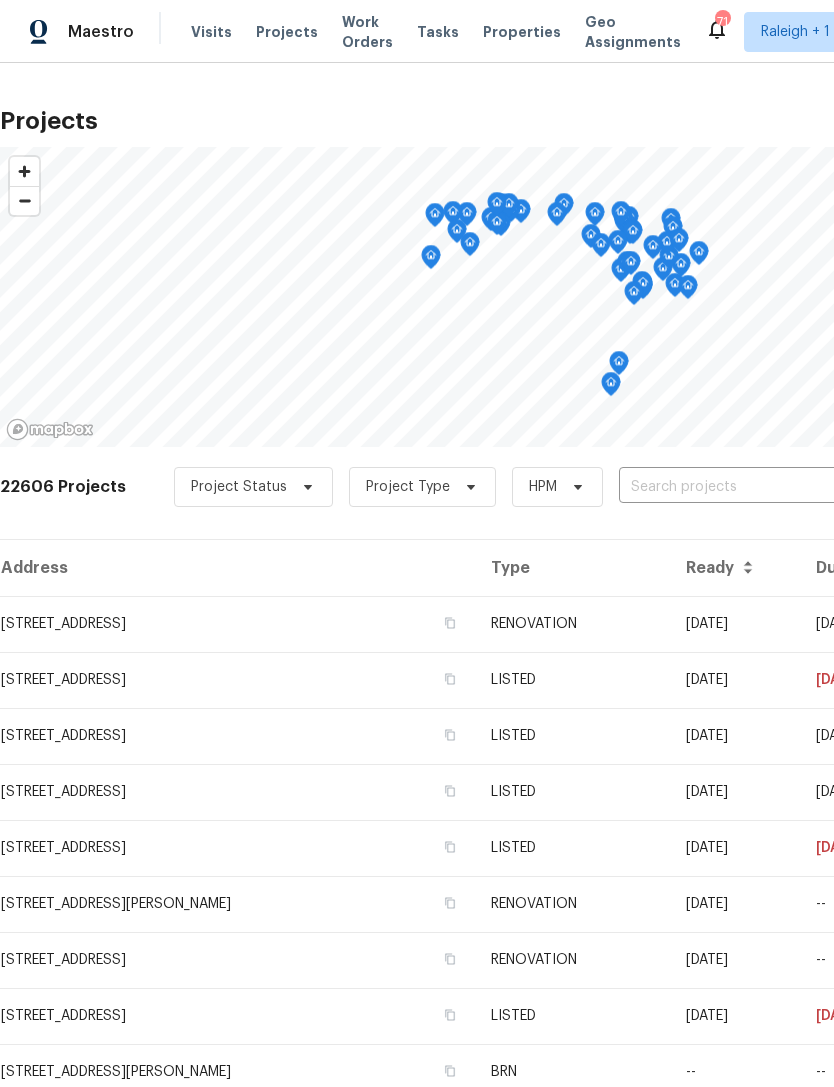 click at bounding box center [733, 487] 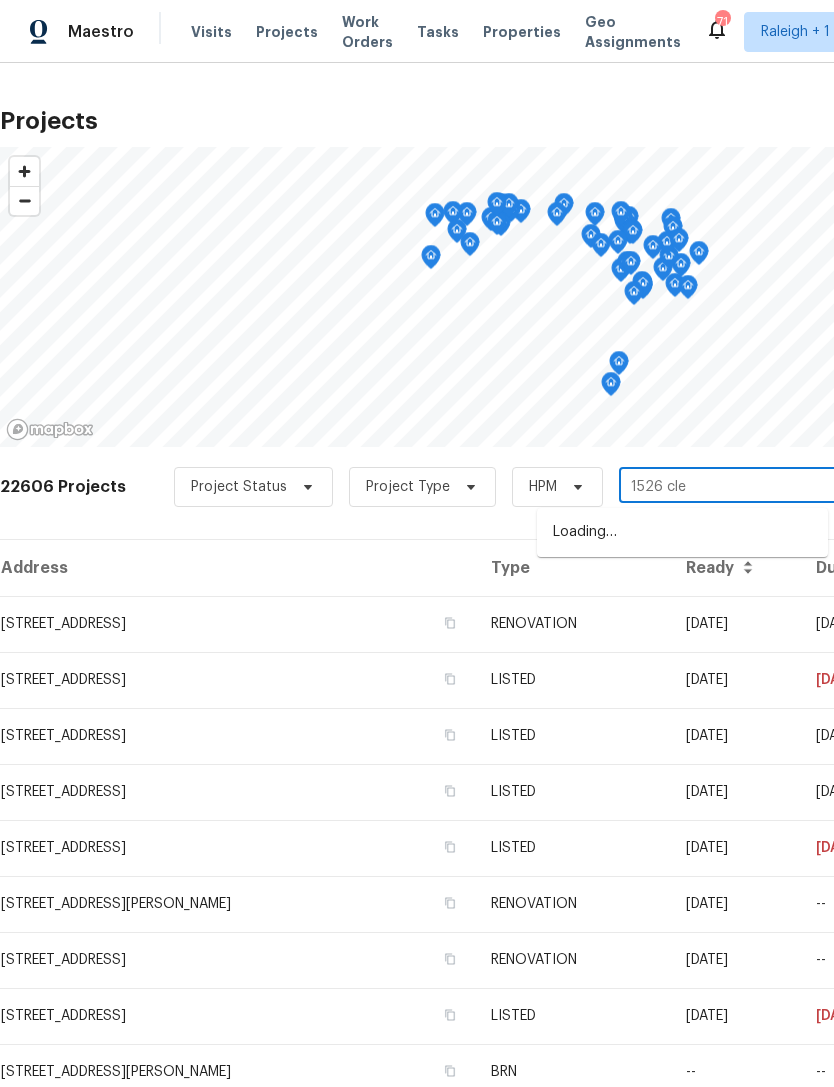 type on "1526 cler" 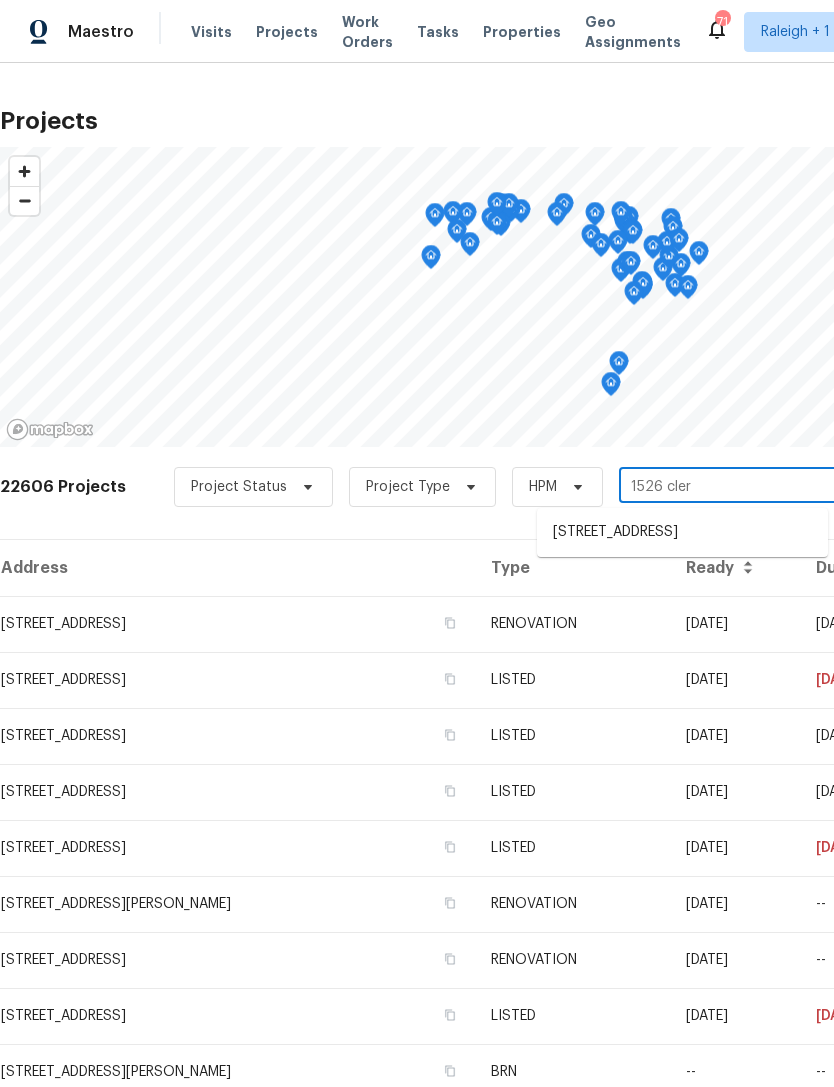 click on "1526 Clermont Rd, Durham, NC 27713" at bounding box center [682, 532] 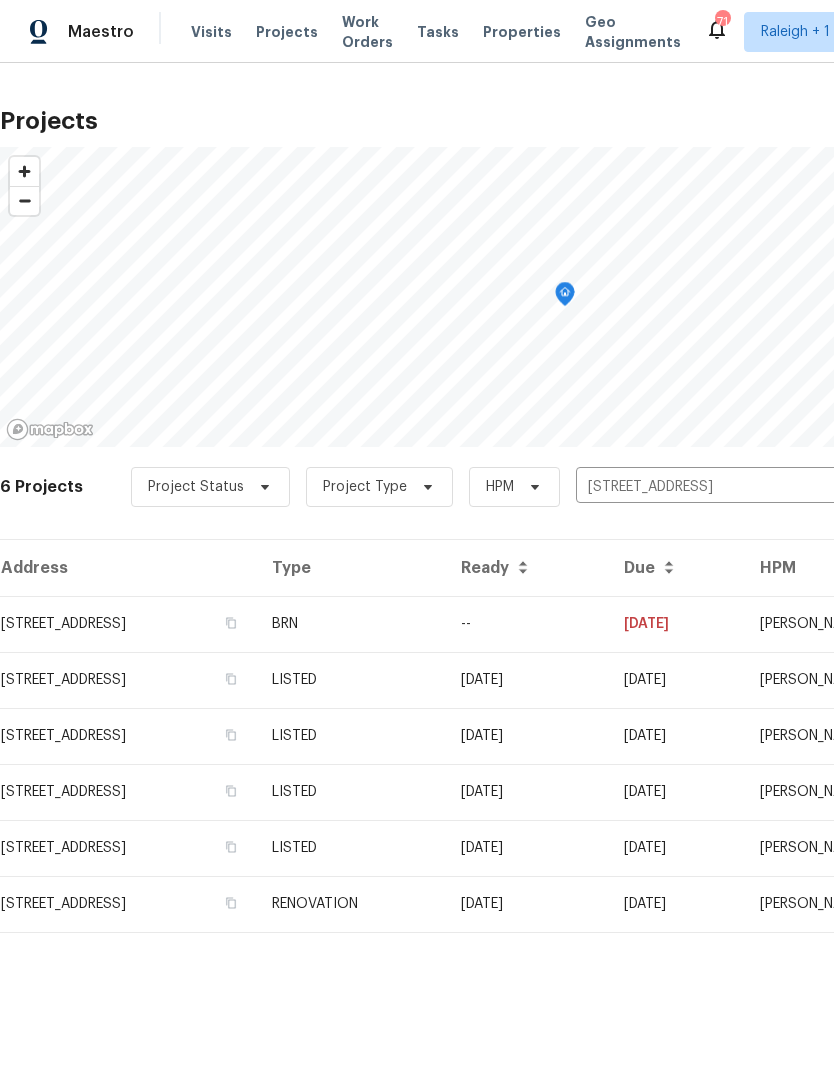 click on "1526 Clermont Rd, Durham, NC 27713" at bounding box center (128, 624) 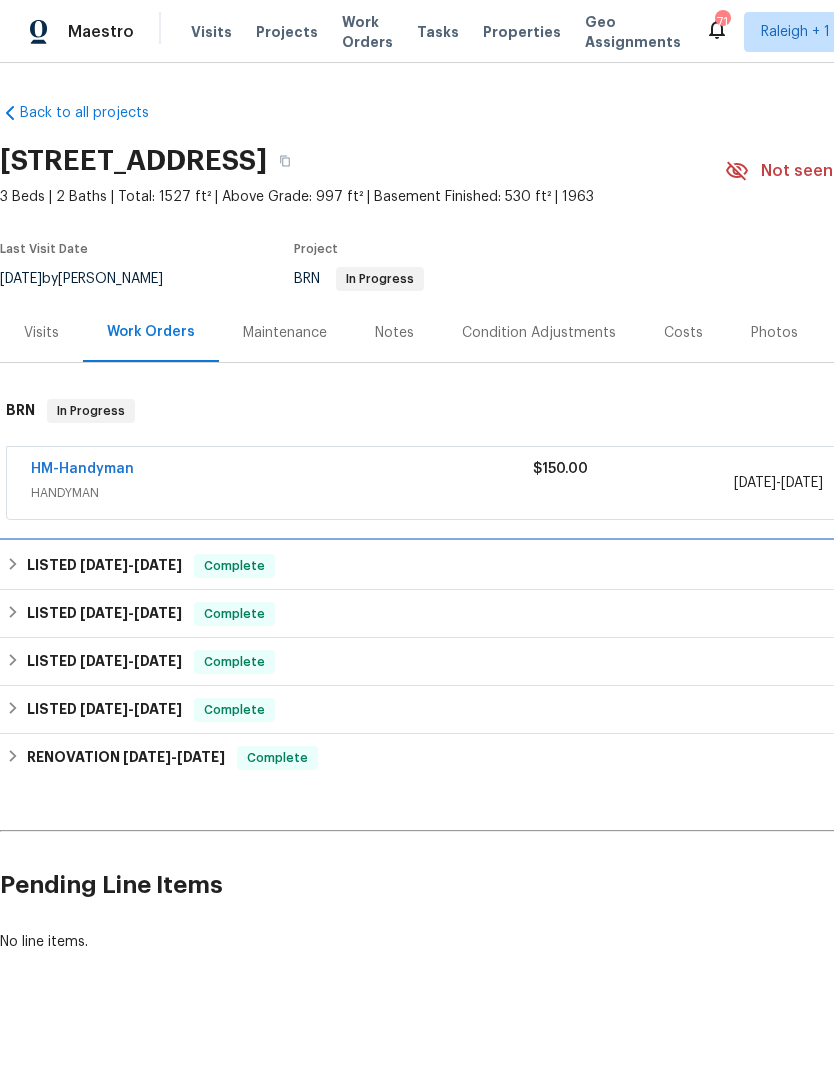 click on "LISTED   4/3/25  -  4/10/25" at bounding box center (104, 566) 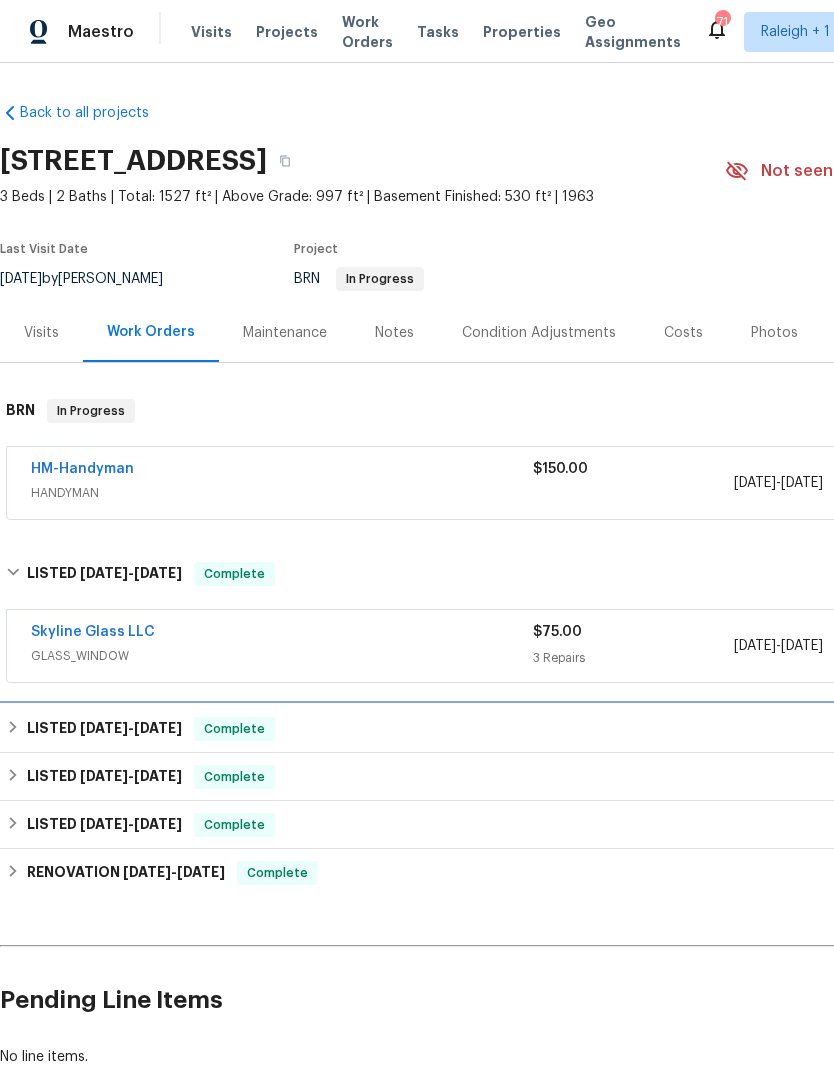 click on "LISTED   4/3/25  -  4/10/25" at bounding box center (104, 729) 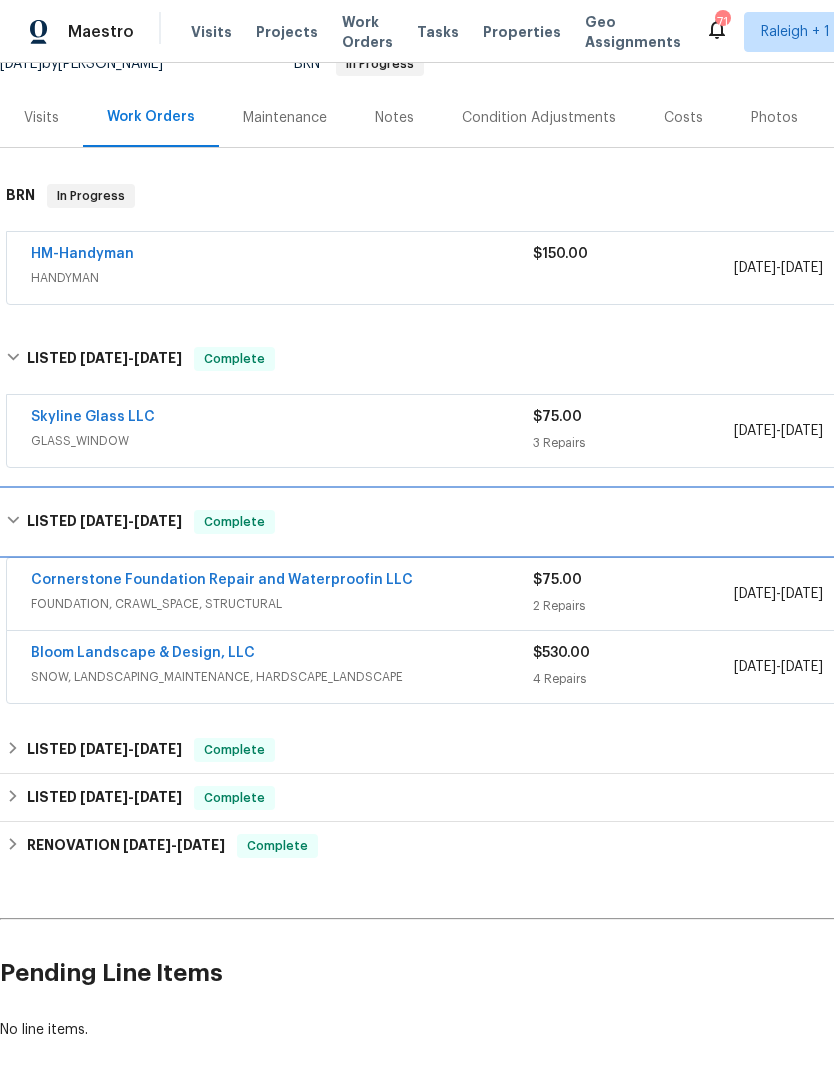 scroll, scrollTop: 219, scrollLeft: 0, axis: vertical 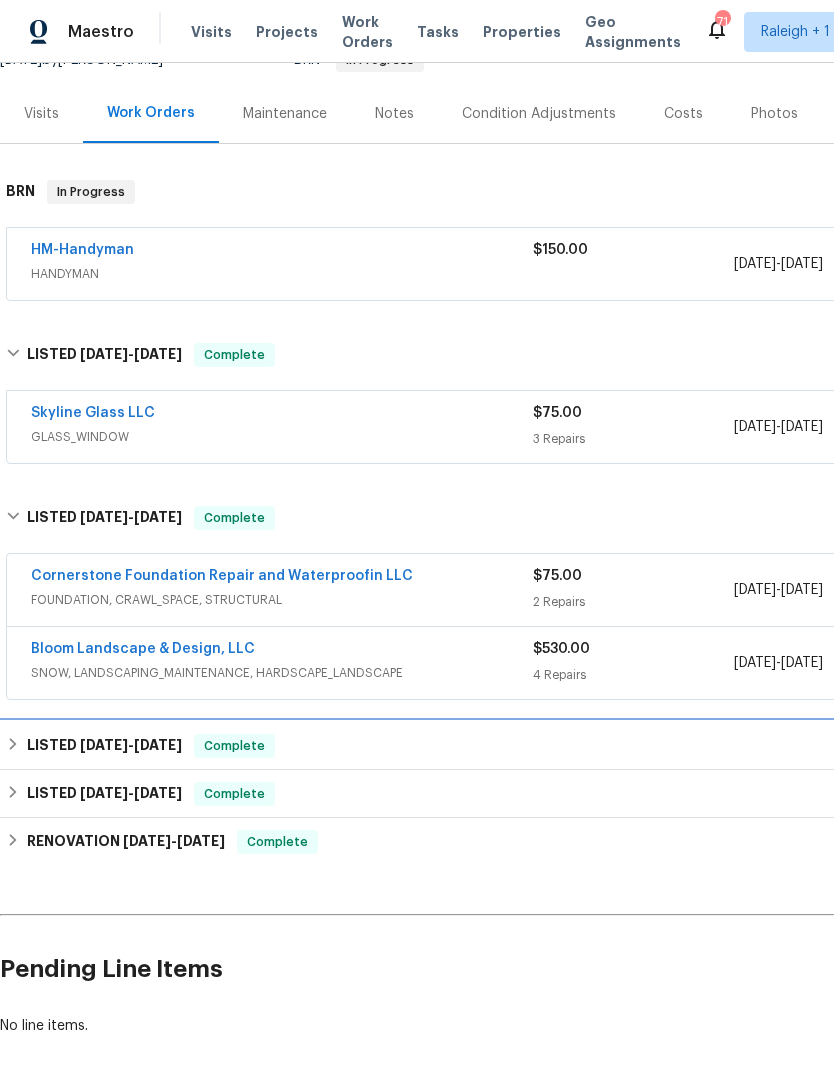 click on "LISTED   1/30/25  -  3/22/25" at bounding box center [104, 746] 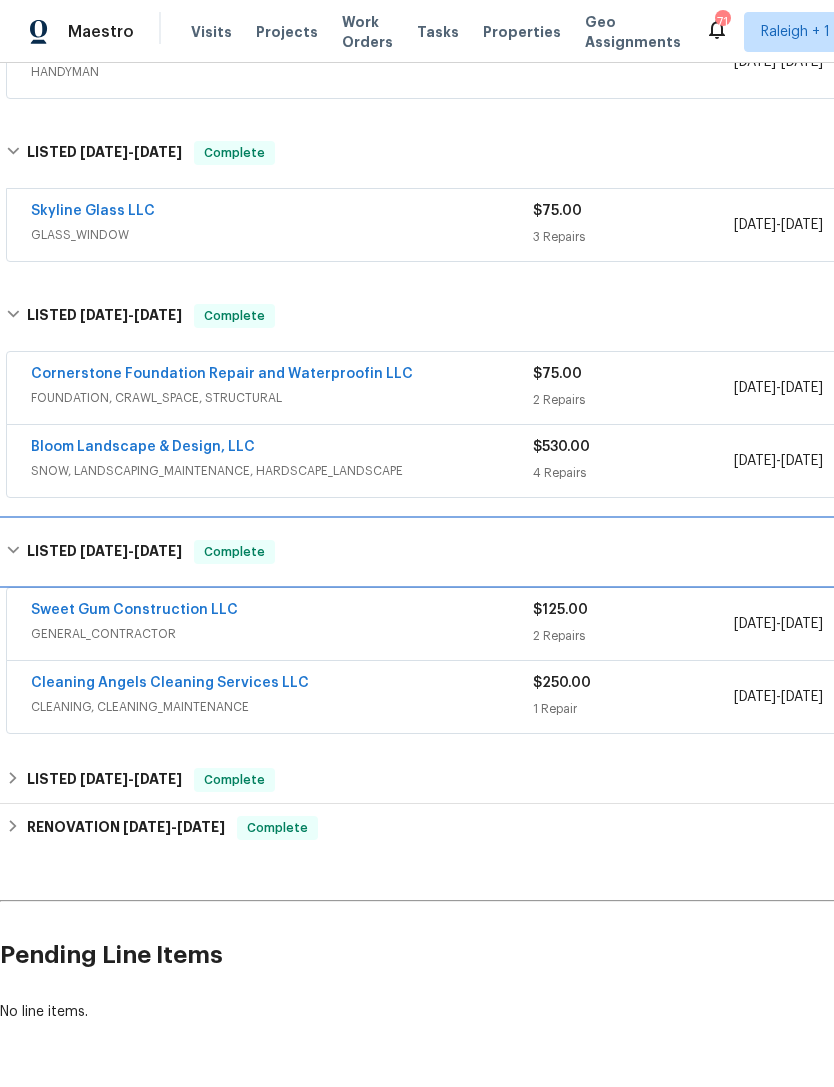 scroll, scrollTop: 421, scrollLeft: 0, axis: vertical 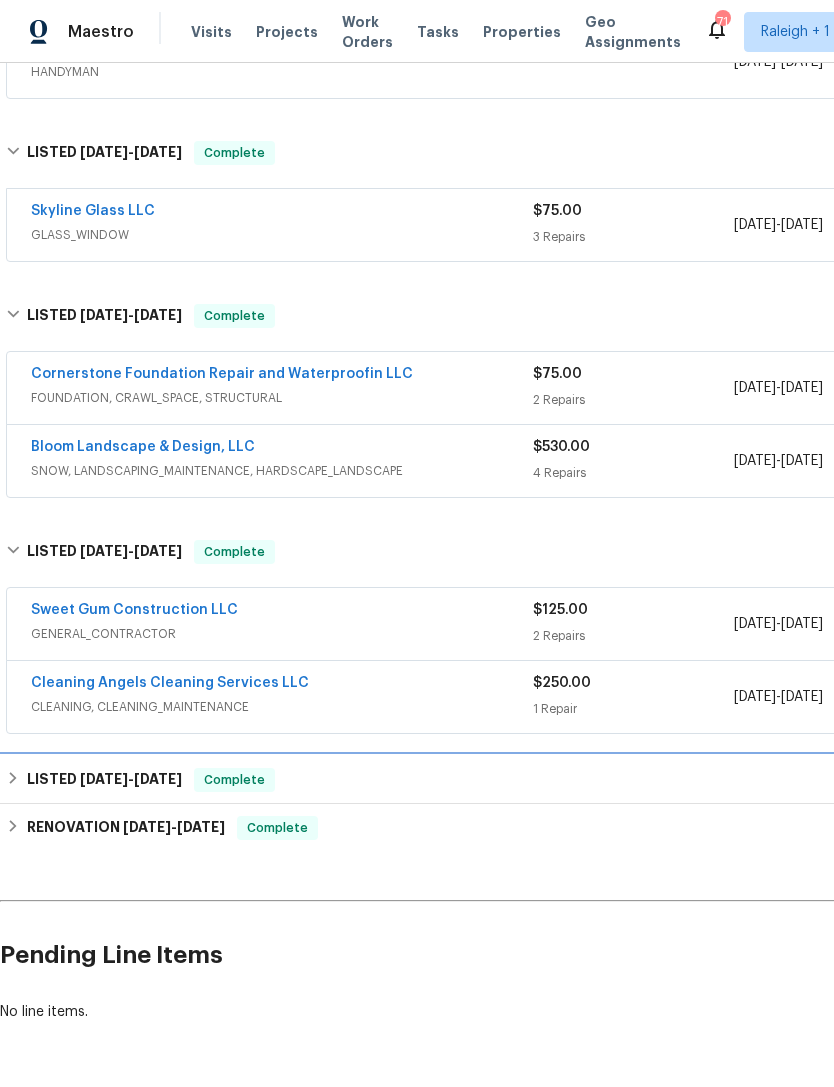 click on "LISTED   11/5/24  -  11/6/24" at bounding box center [104, 780] 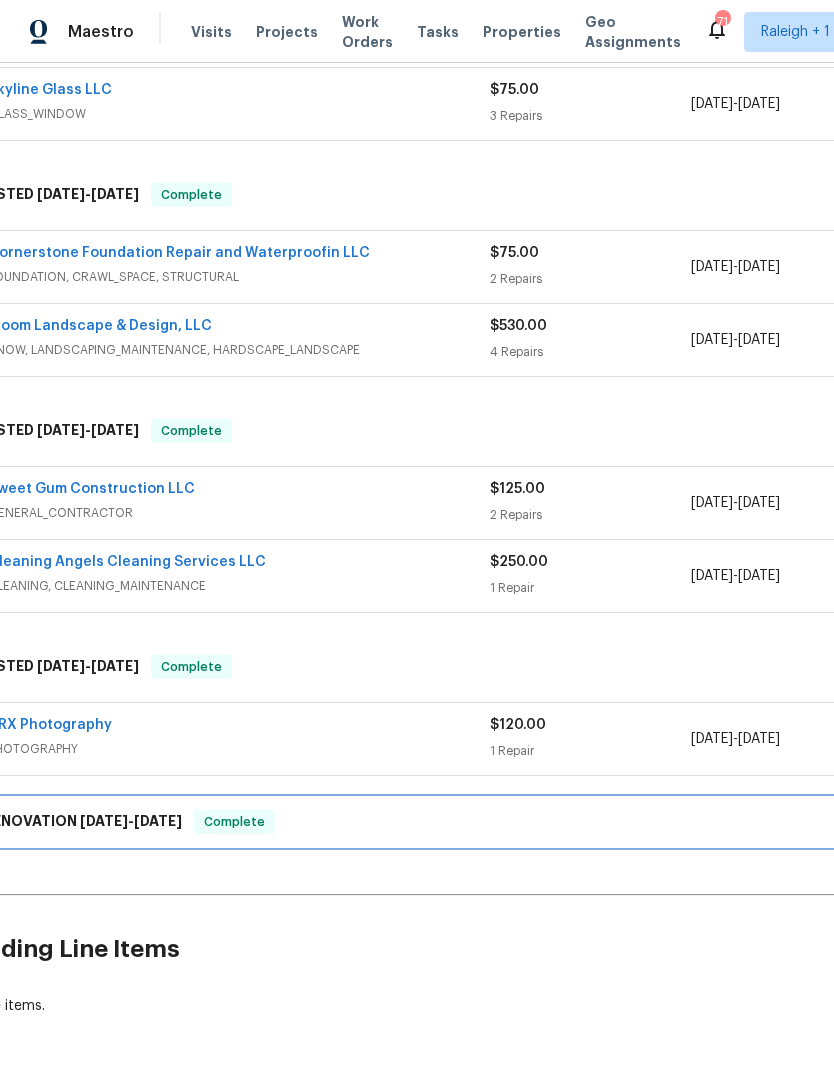 click on "RENOVATION   10/7/24  -  10/25/24" at bounding box center (83, 822) 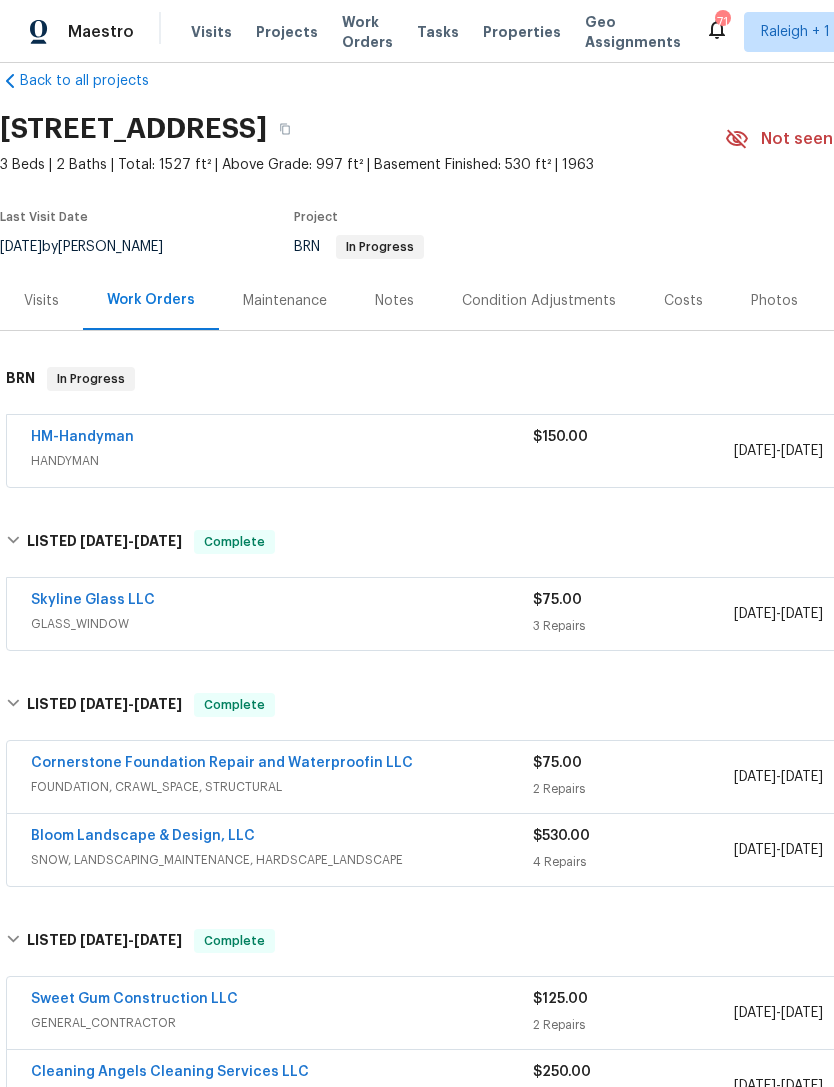 scroll, scrollTop: 32, scrollLeft: 0, axis: vertical 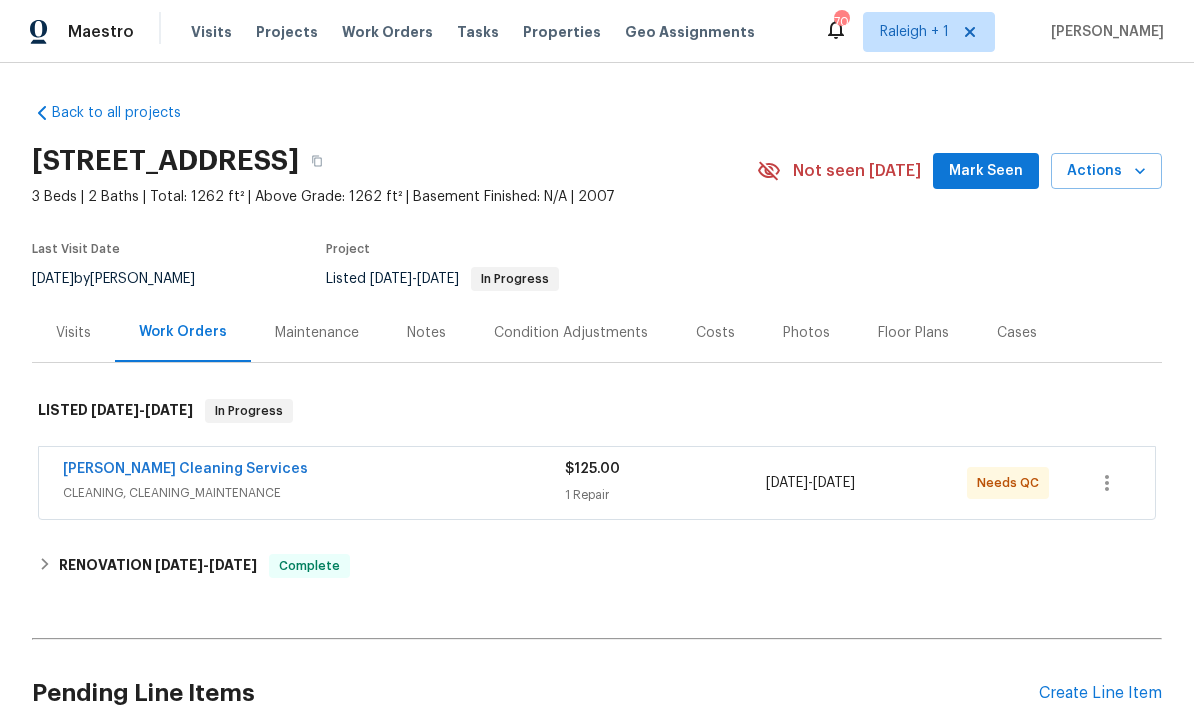click on "DePascale Cleaning Services" at bounding box center [185, 469] 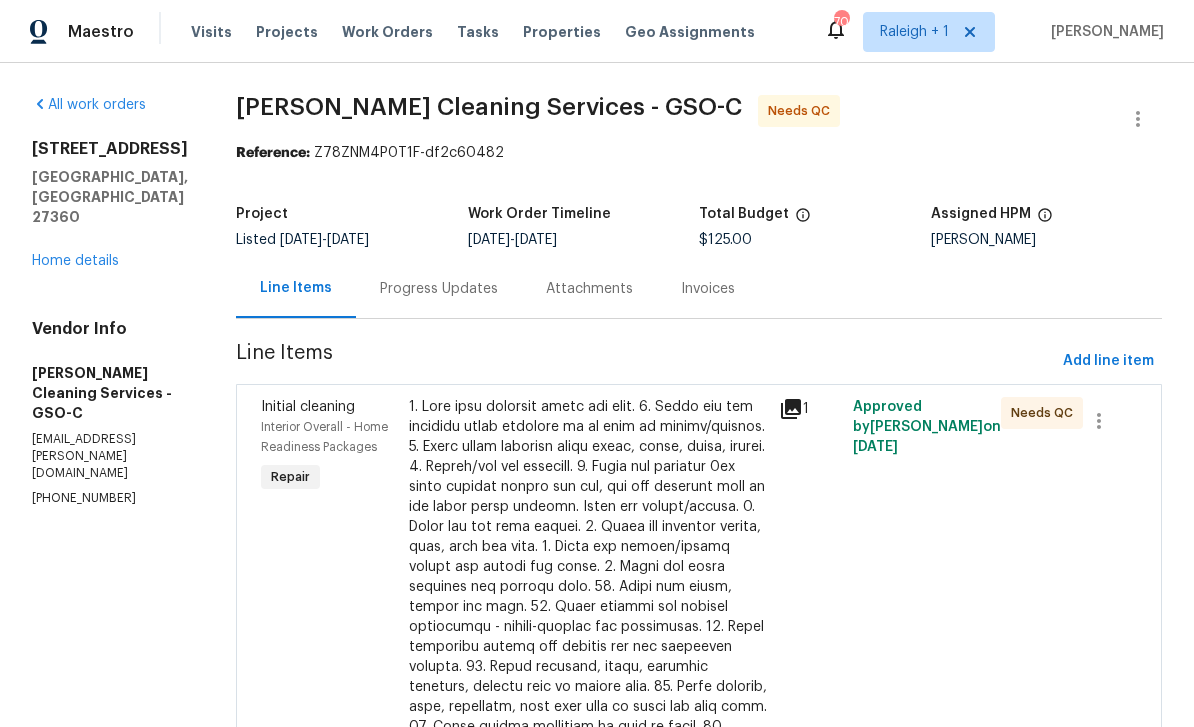 scroll, scrollTop: 0, scrollLeft: 0, axis: both 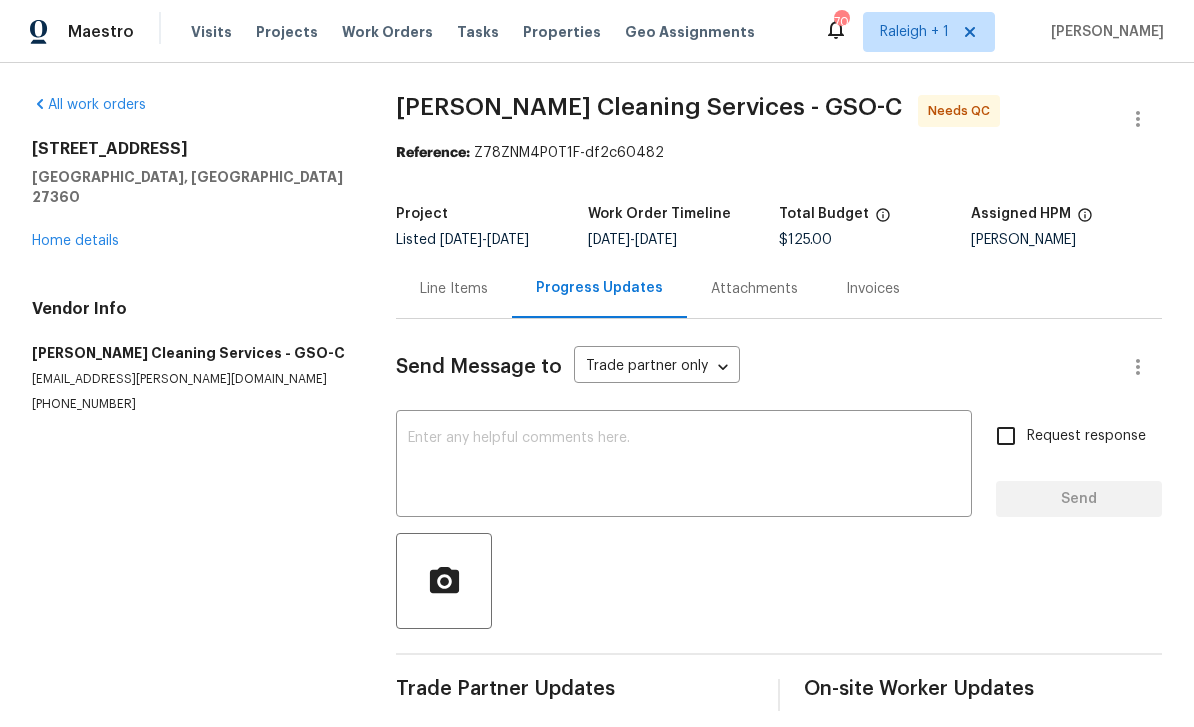 click on "Home details" at bounding box center (75, 241) 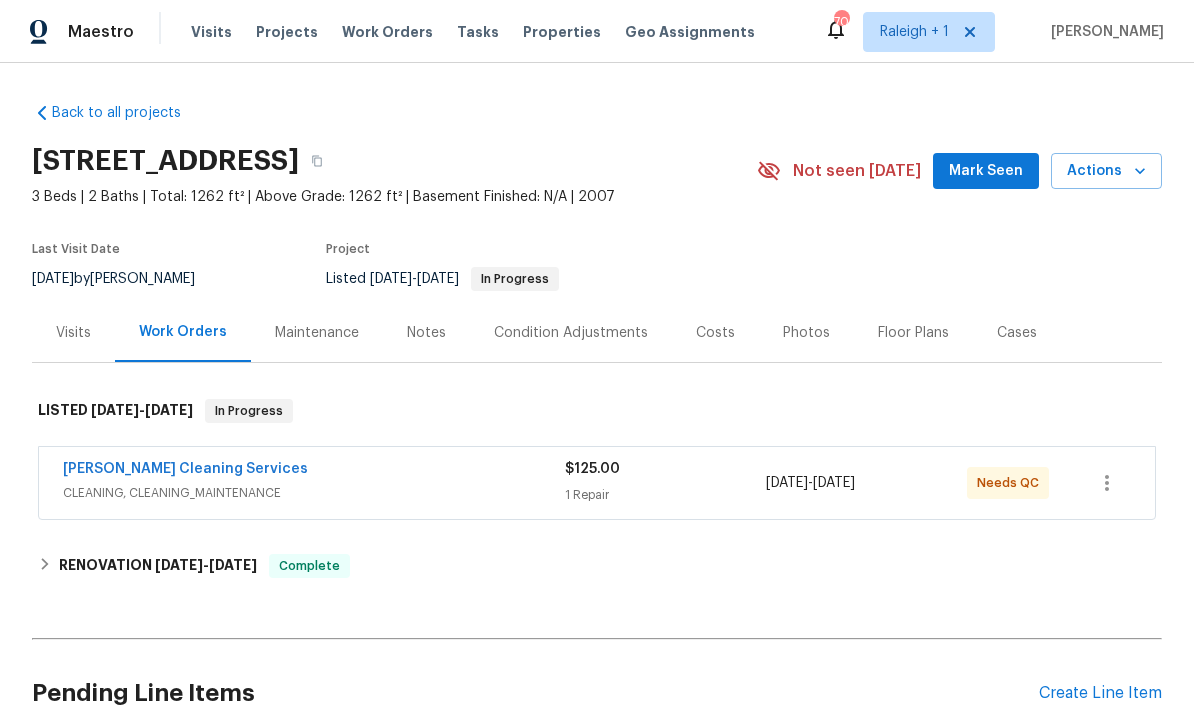 click on "DePascale Cleaning Services" at bounding box center [185, 469] 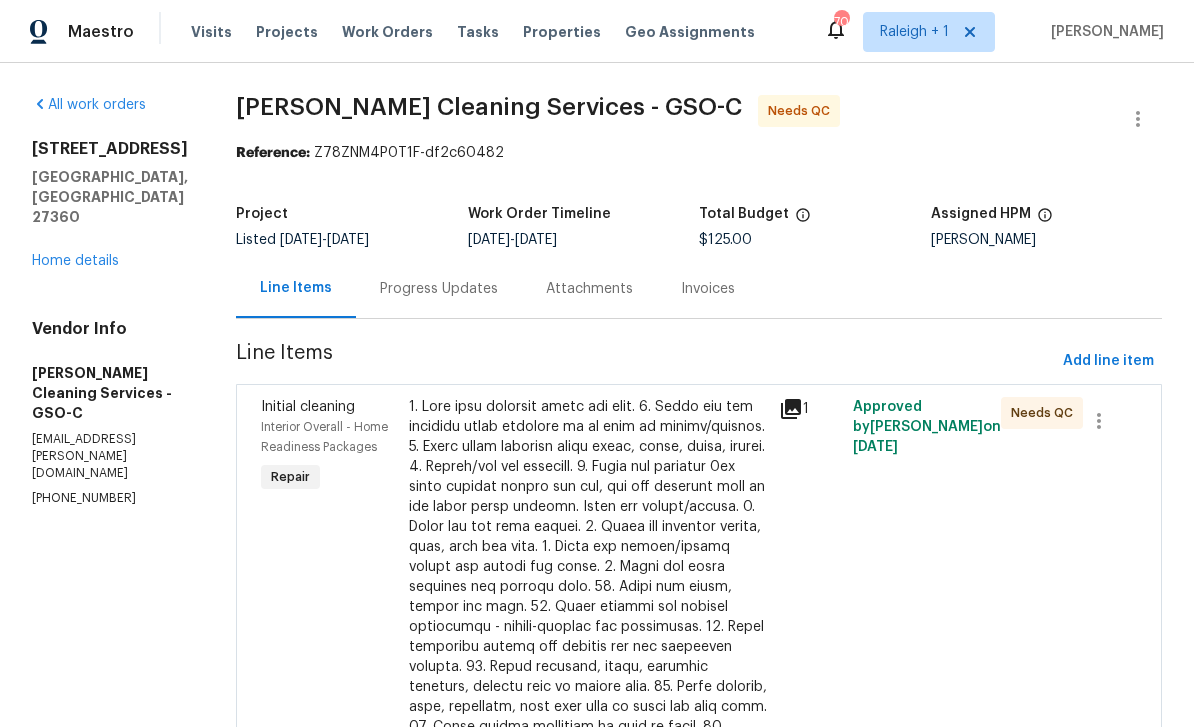 click at bounding box center [588, 667] 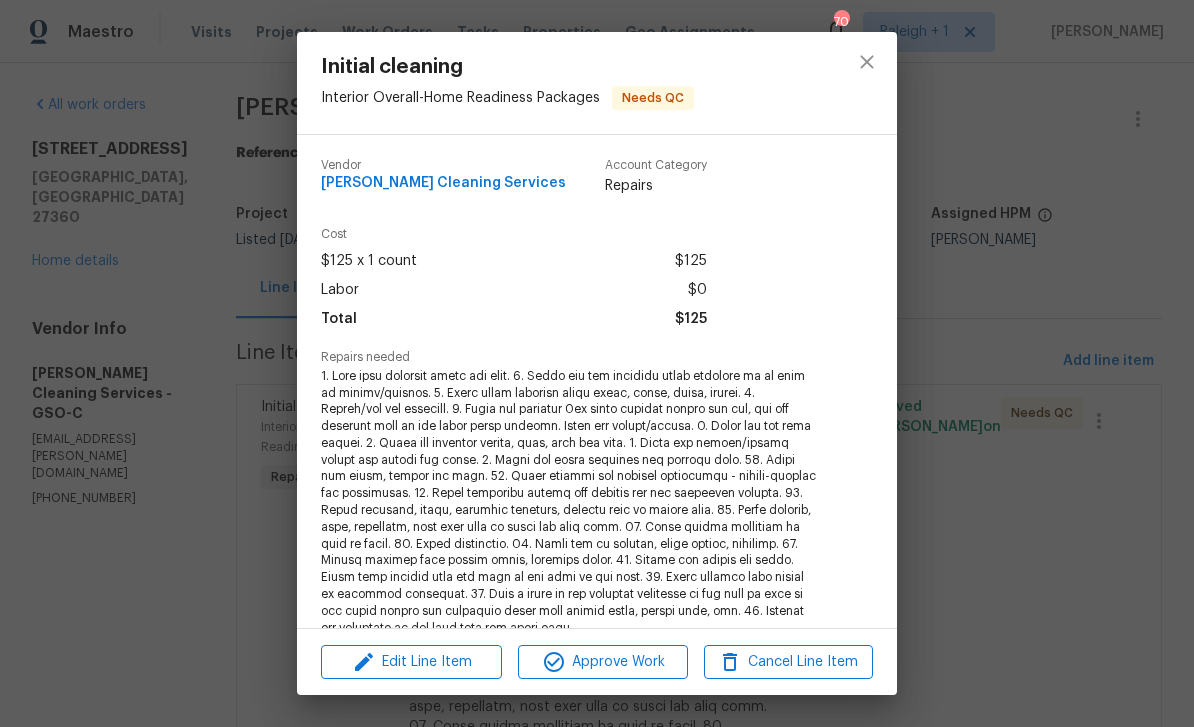 click on "Edit Line Item  Approve Work  Cancel Line Item" at bounding box center (597, 662) 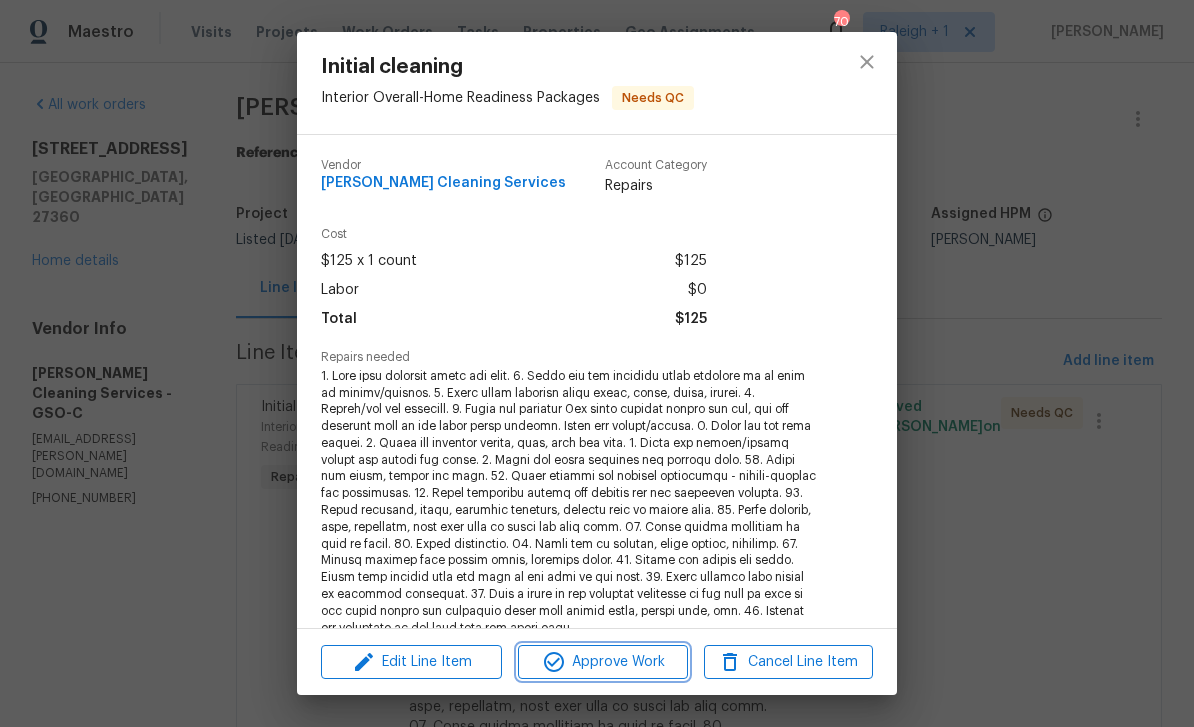 click on "Approve Work" at bounding box center [602, 662] 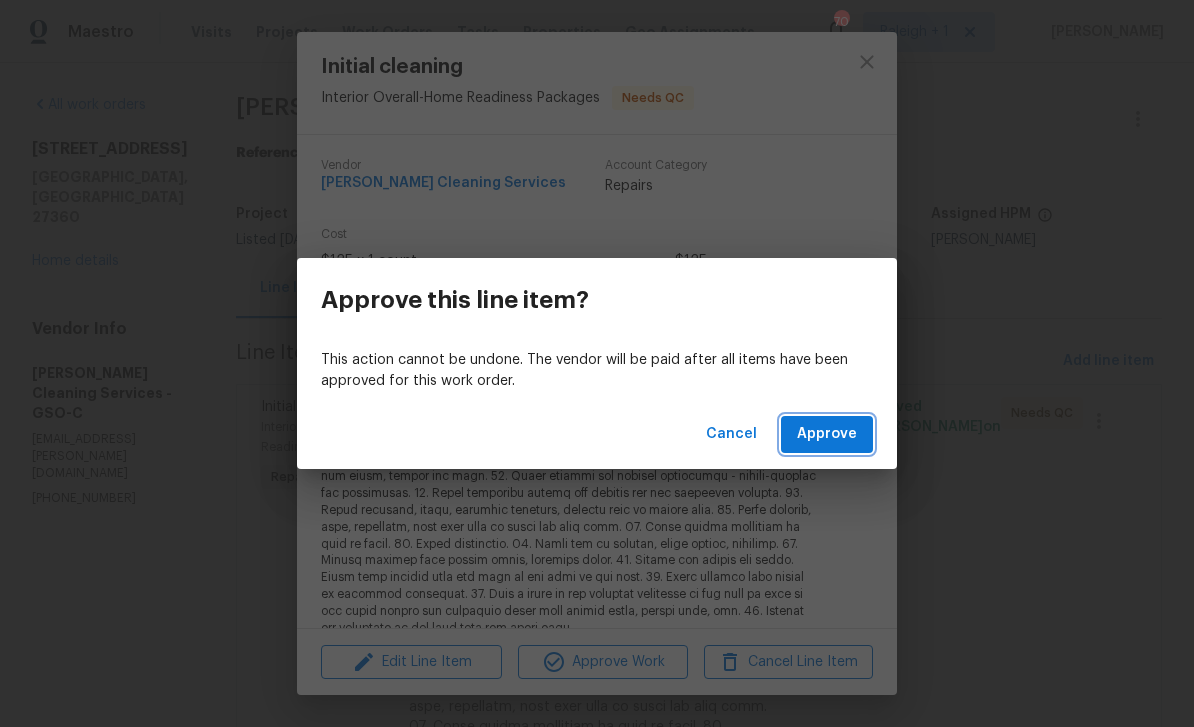 click on "Approve" at bounding box center [827, 434] 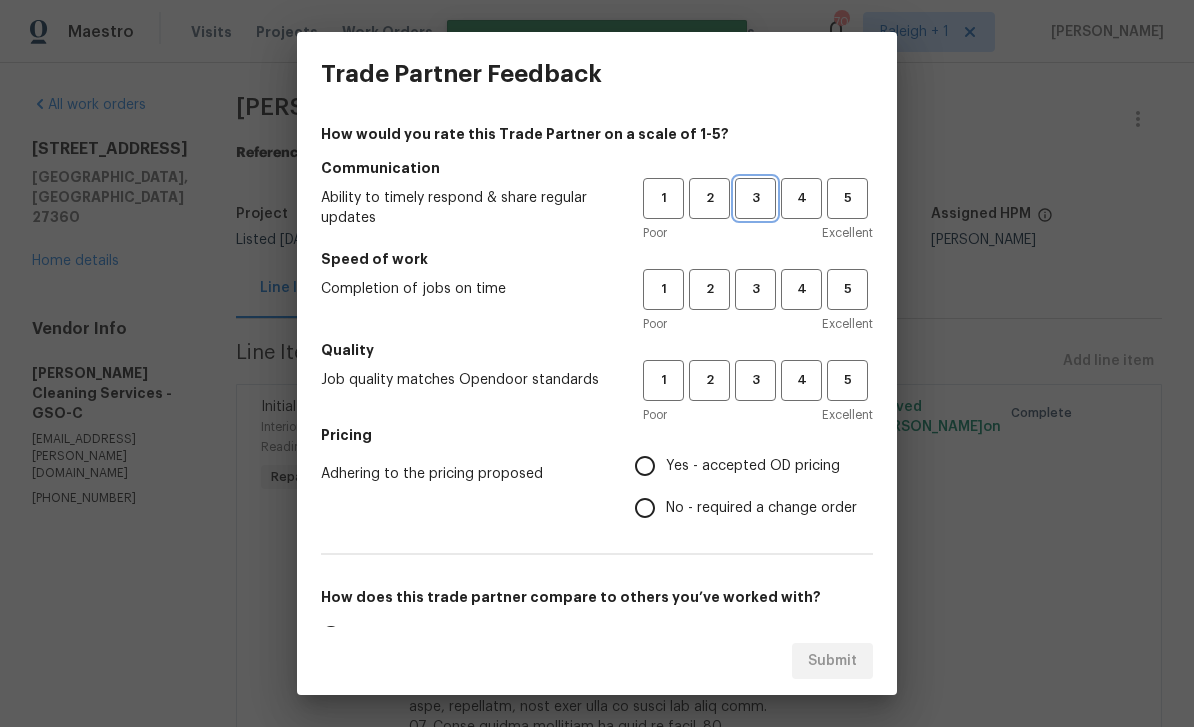 click on "3" at bounding box center [755, 198] 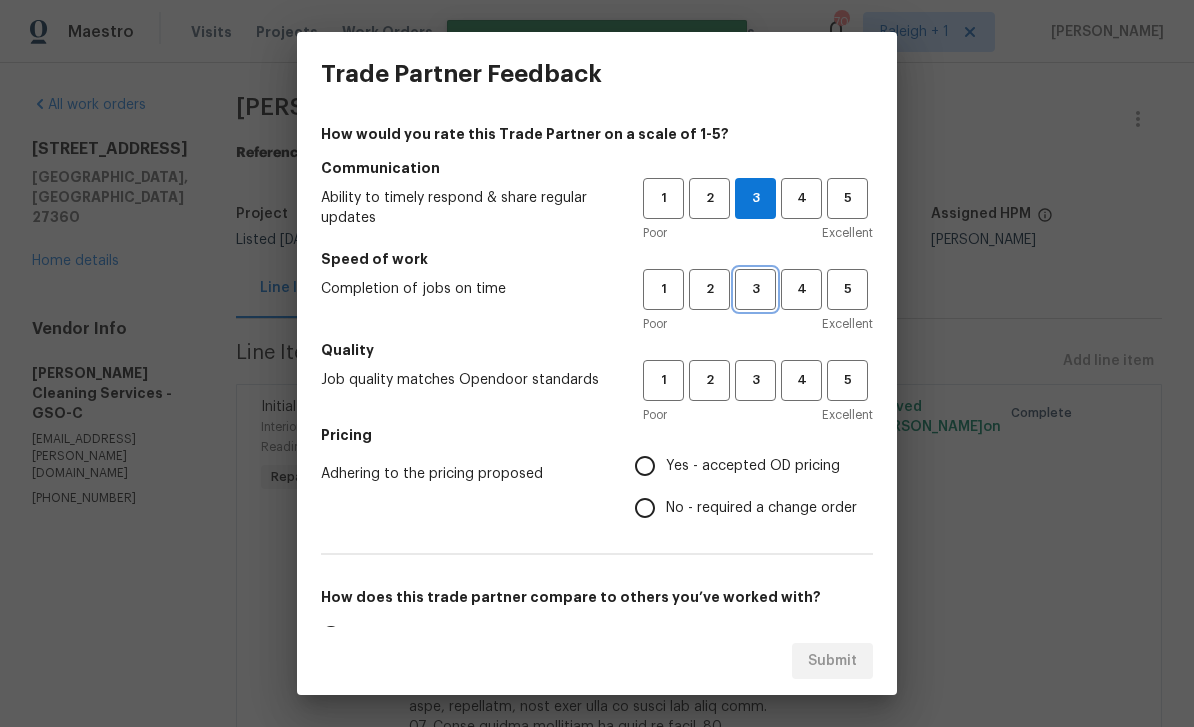click on "3" at bounding box center [755, 289] 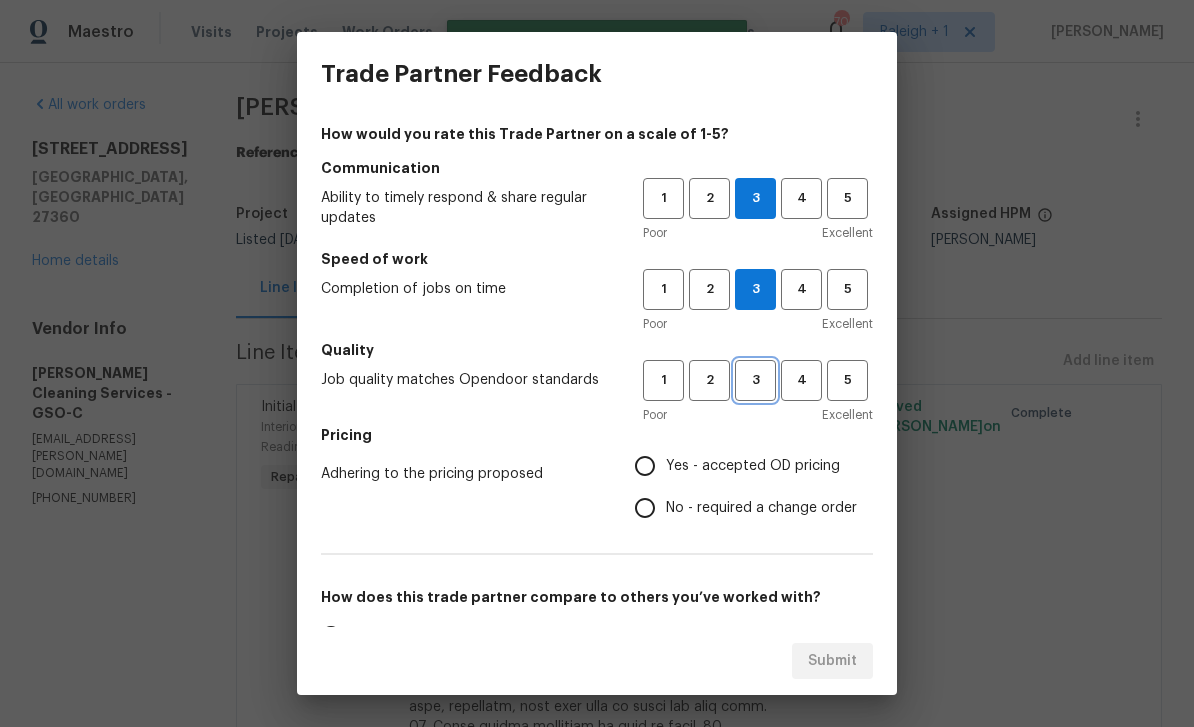 click on "3" at bounding box center [755, 380] 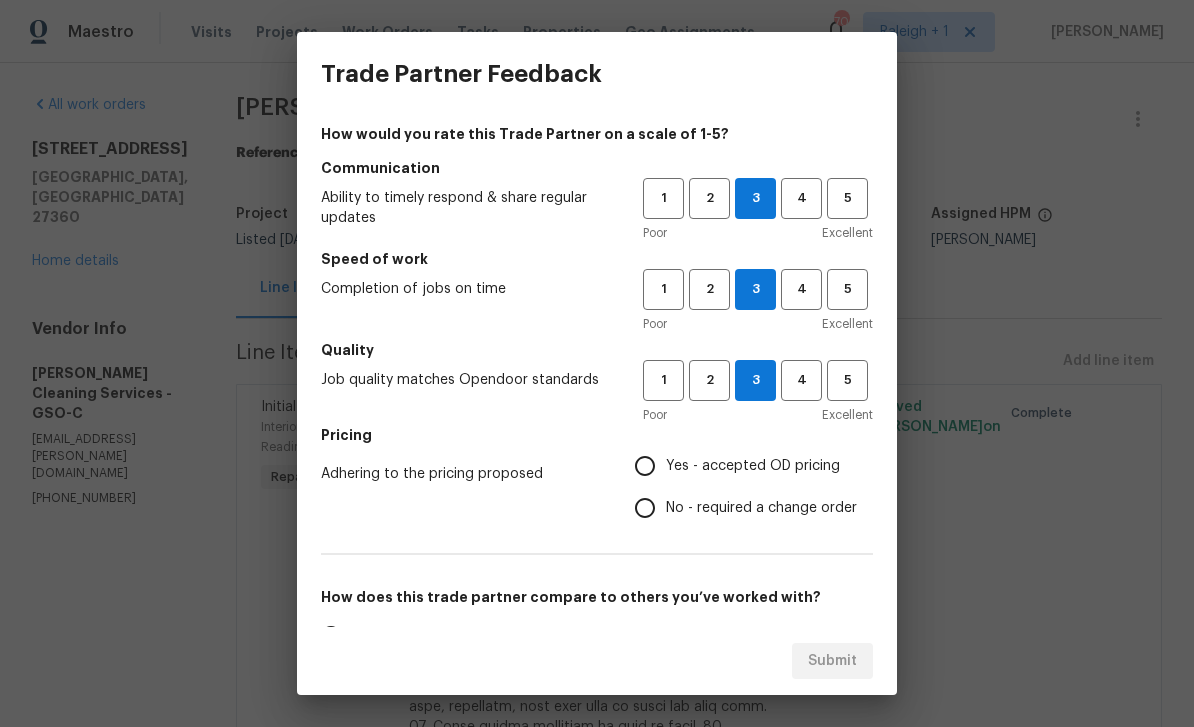 click on "Yes - accepted OD pricing" at bounding box center (645, 466) 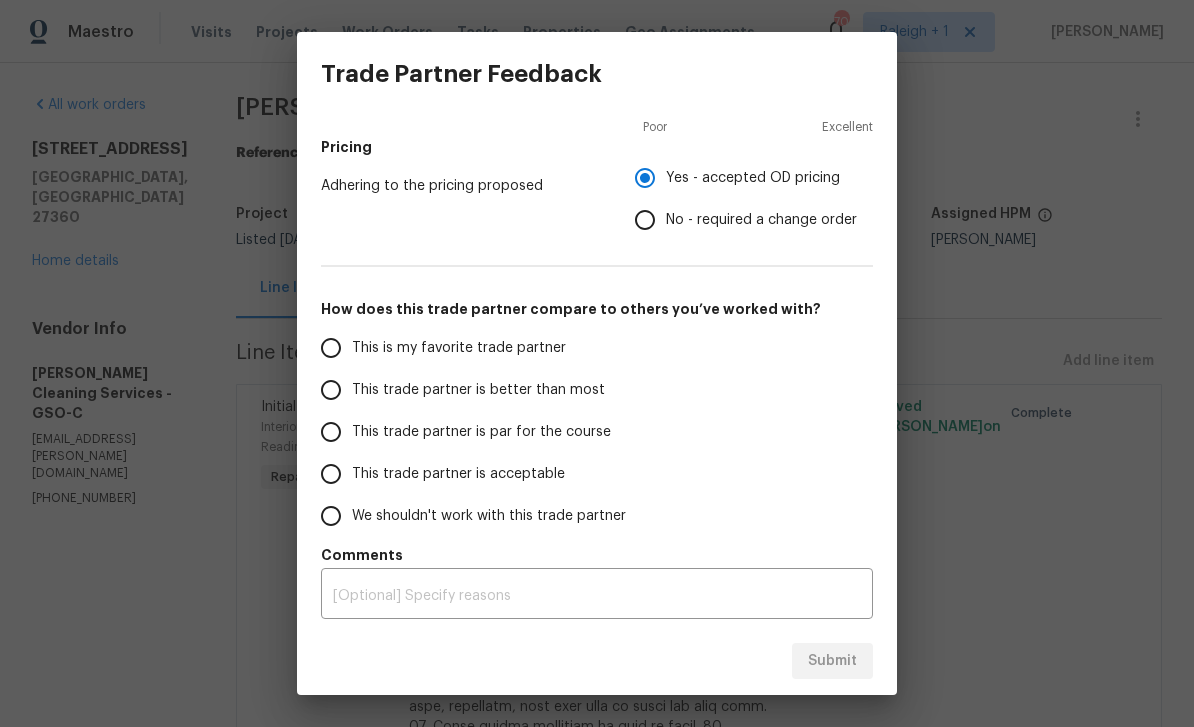 scroll, scrollTop: 288, scrollLeft: 0, axis: vertical 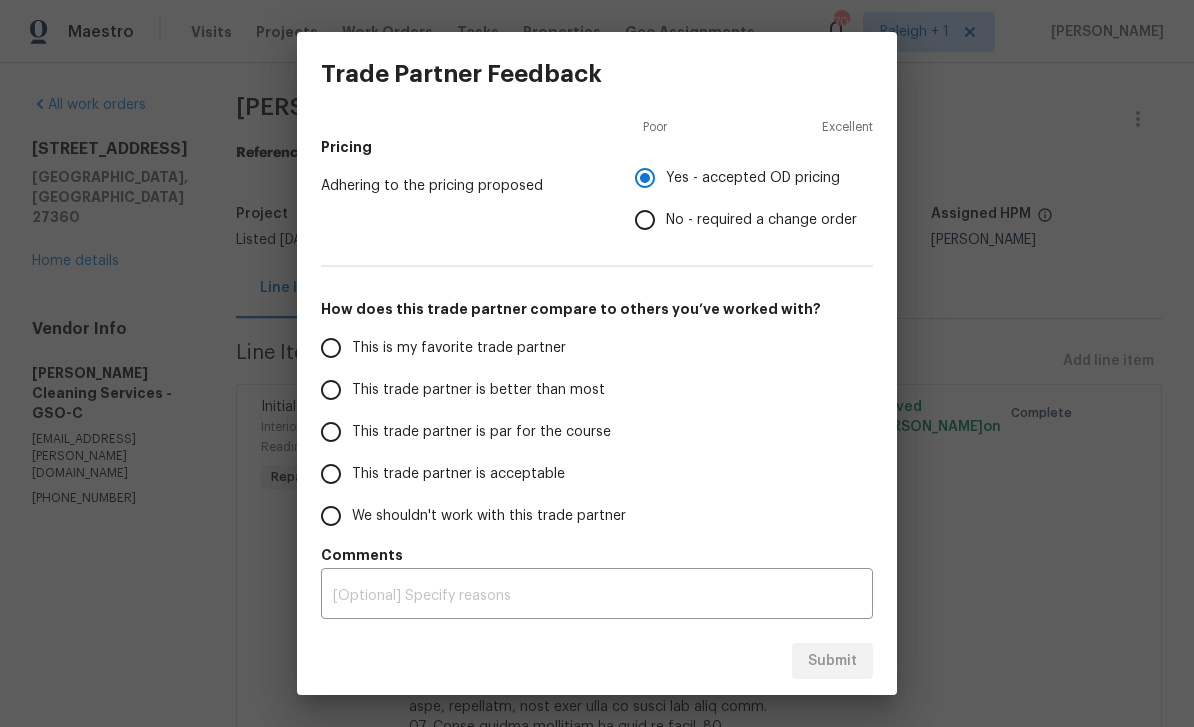 click on "This trade partner is par for the course" at bounding box center [331, 432] 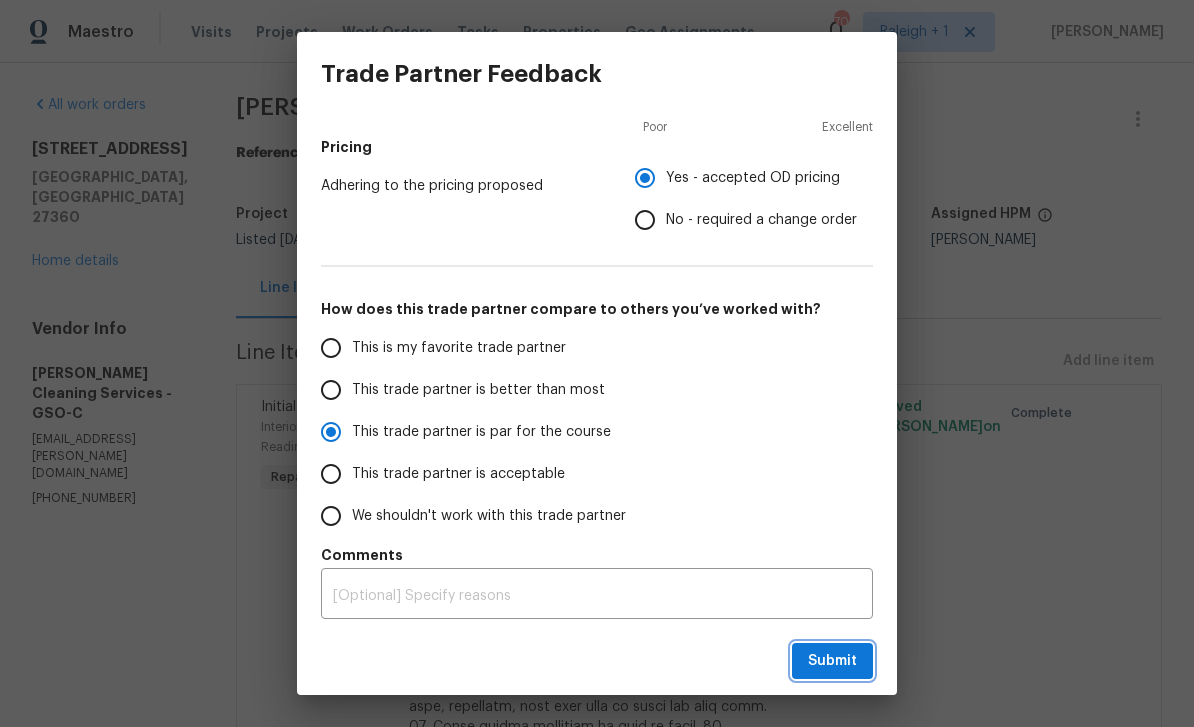 click on "Submit" at bounding box center (832, 661) 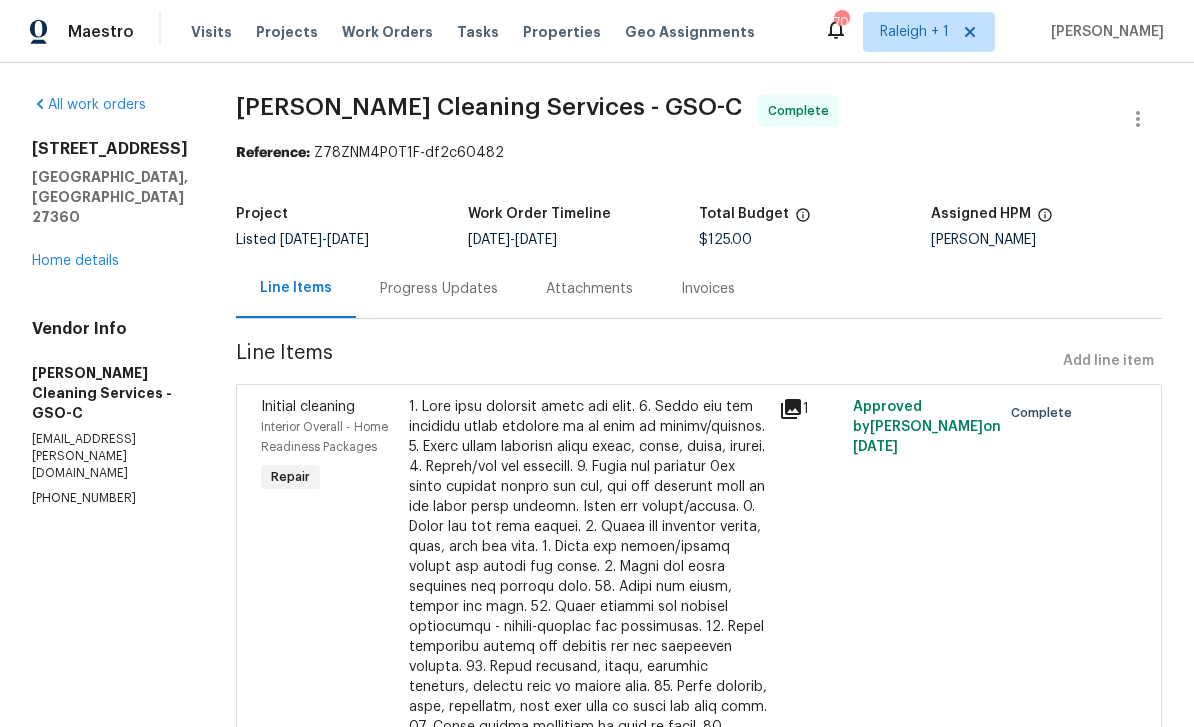 click on "Home details" at bounding box center (75, 261) 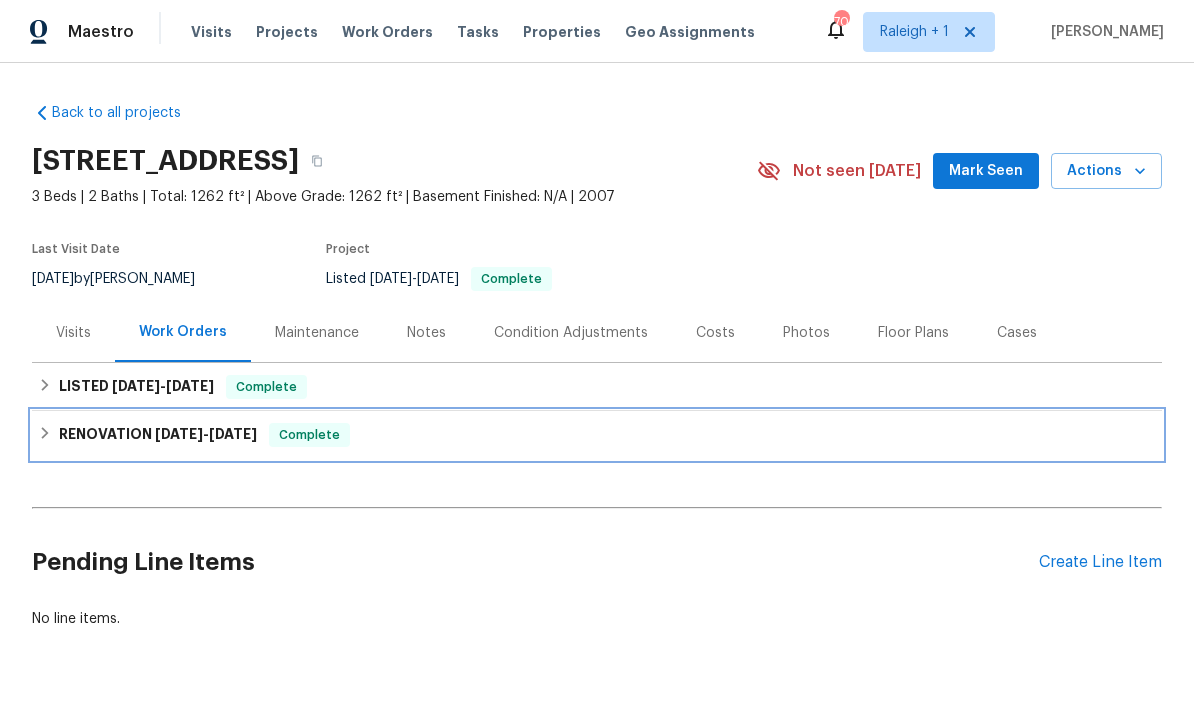 click on "RENOVATION   6/30/25  -  7/11/25" at bounding box center [158, 435] 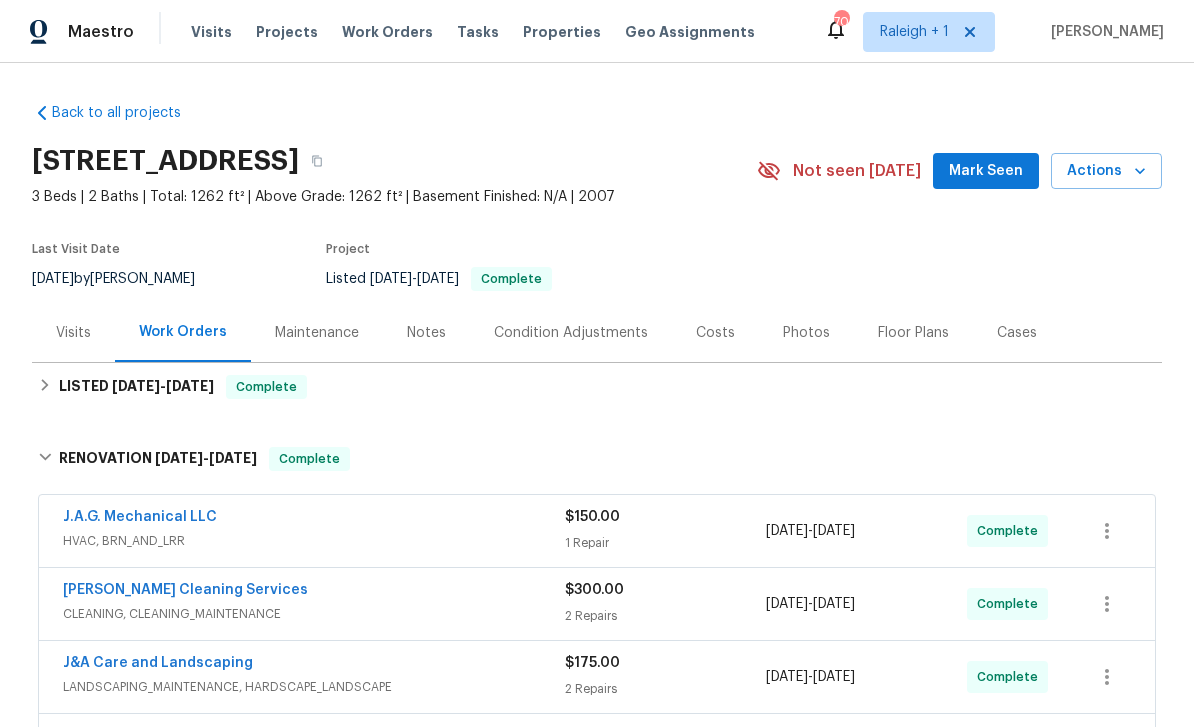 click on "Notes" at bounding box center [426, 333] 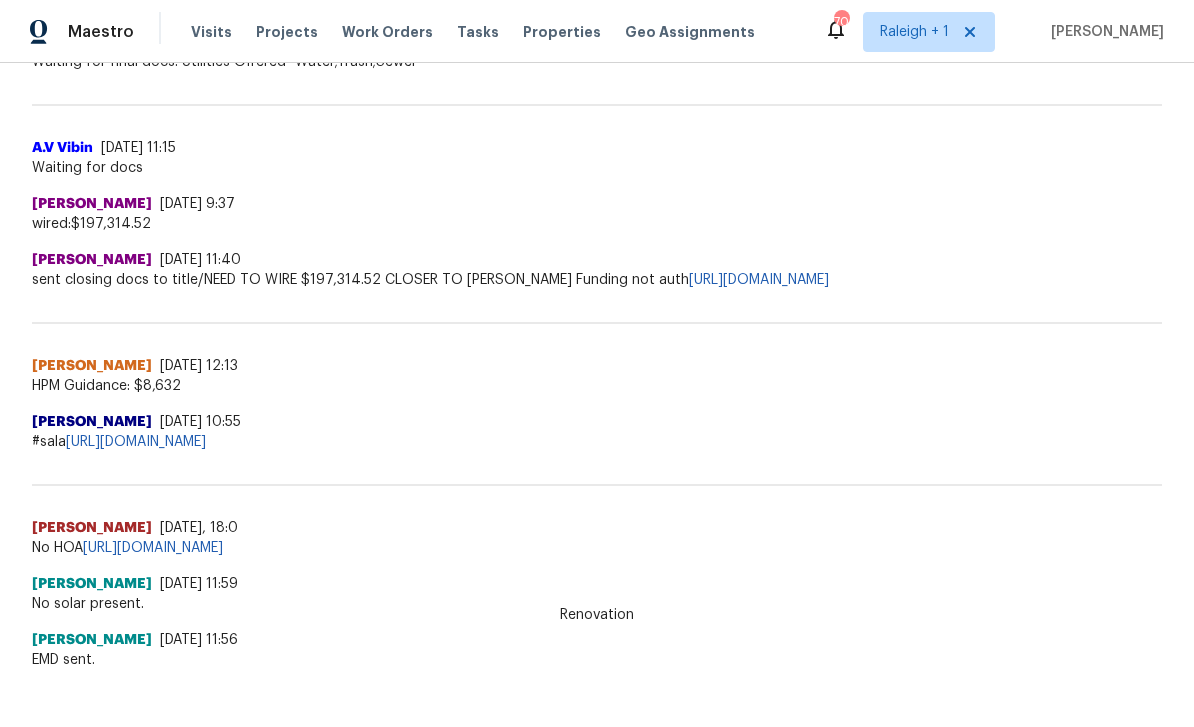 scroll, scrollTop: 1298, scrollLeft: 0, axis: vertical 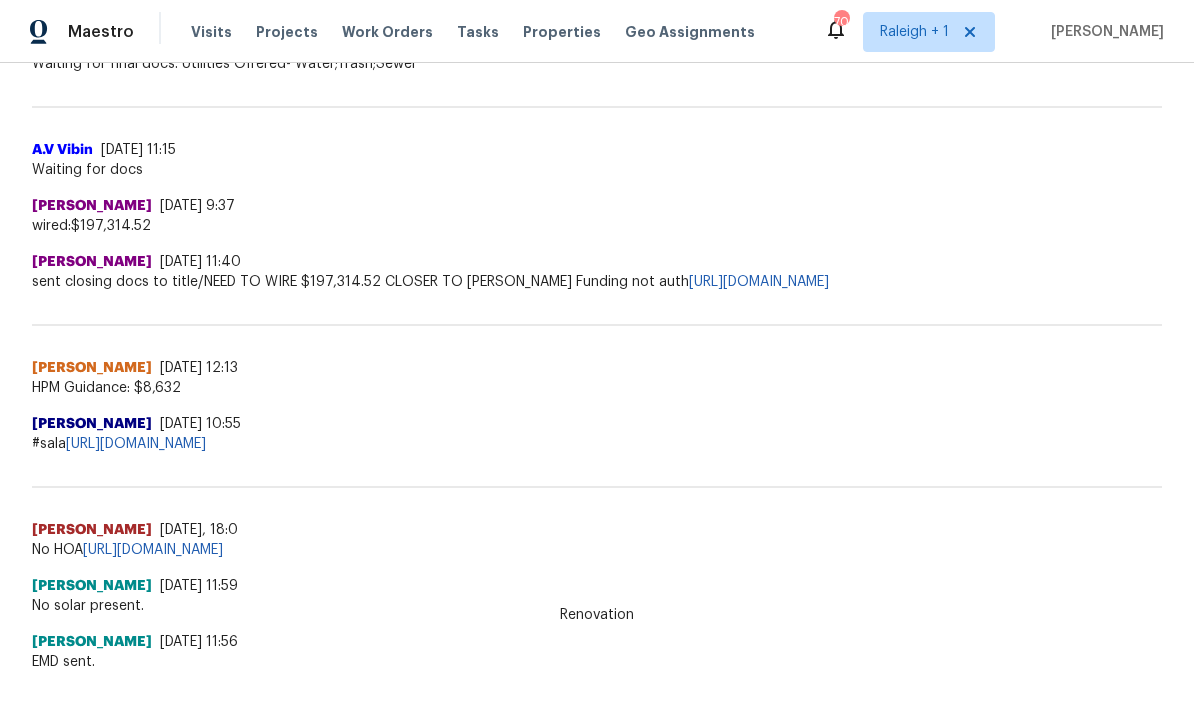 click on "https://docs.google.com/spreadsheets/d/1_BlE2O4DNgBmm9X-Vlpz6FO6dGtRDM2D4rklfIW2WKE/edit?gid=961962021#gid=961962021" at bounding box center (136, 444) 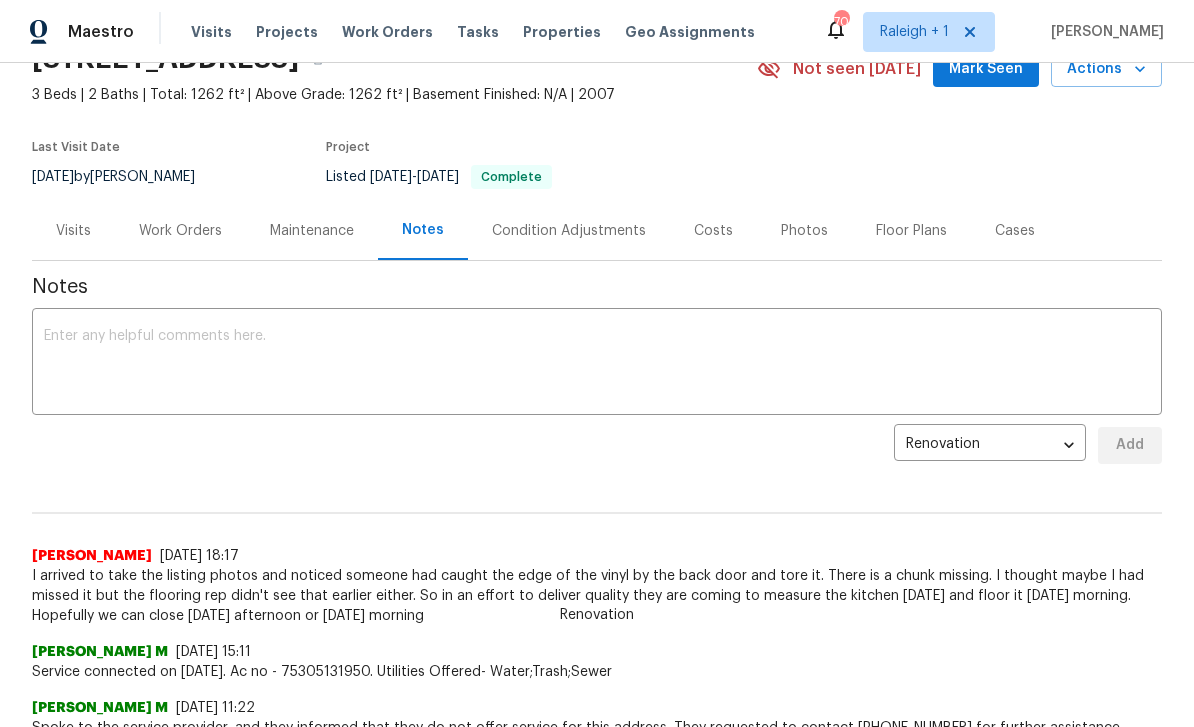 scroll, scrollTop: 82, scrollLeft: 0, axis: vertical 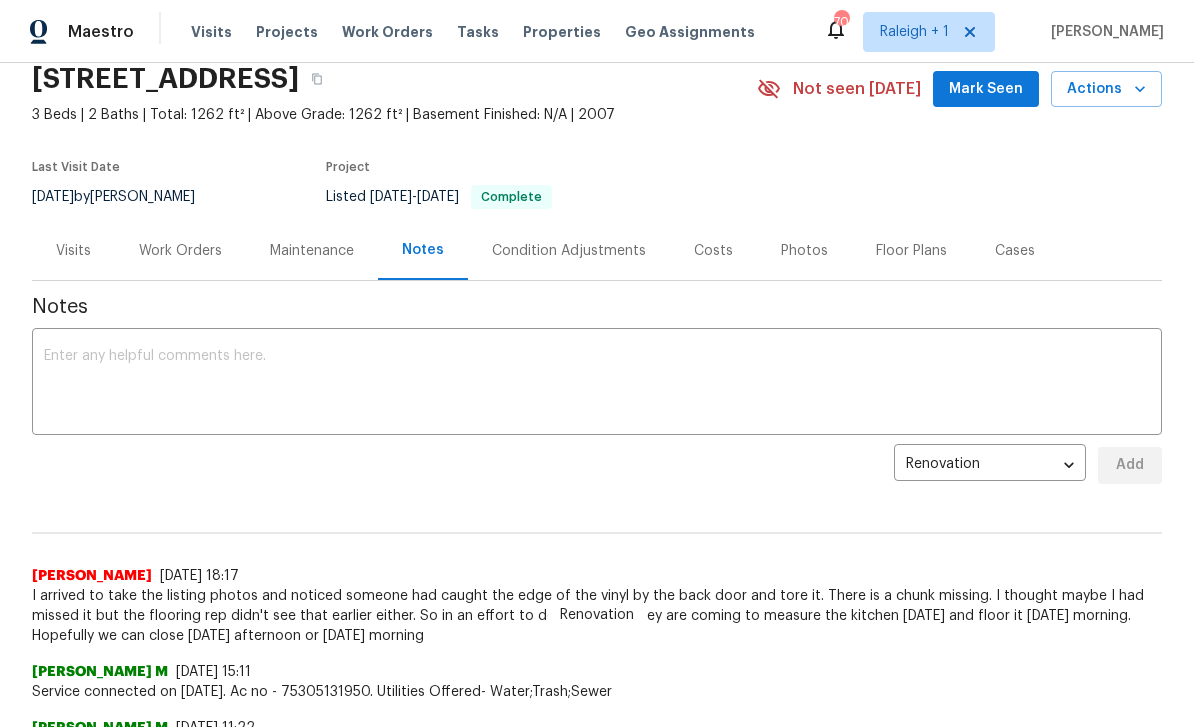 click on "Work Orders" at bounding box center [180, 250] 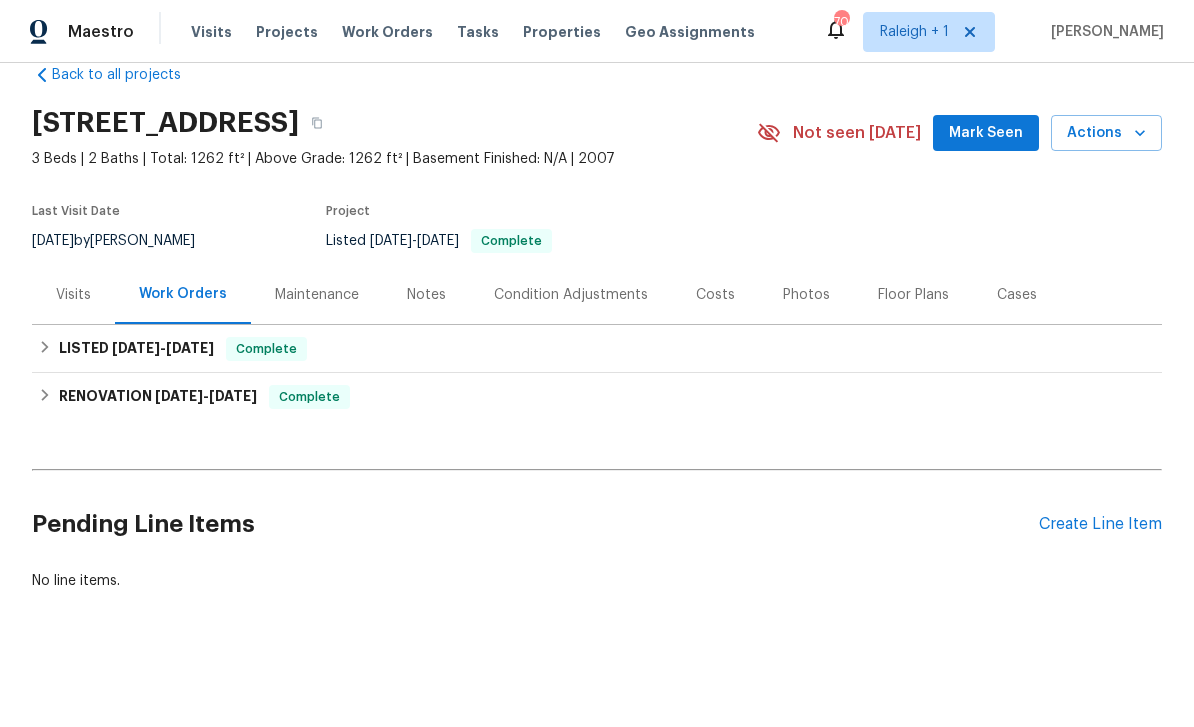 scroll, scrollTop: 0, scrollLeft: 0, axis: both 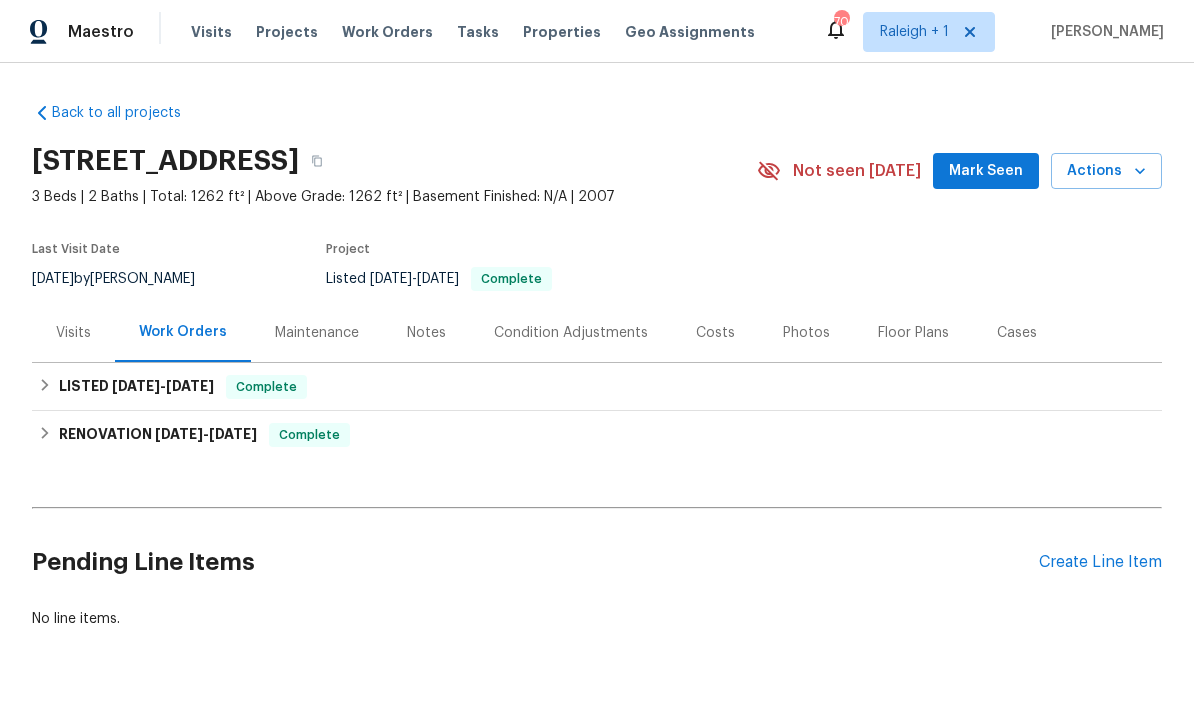 click on "Notes" at bounding box center (426, 333) 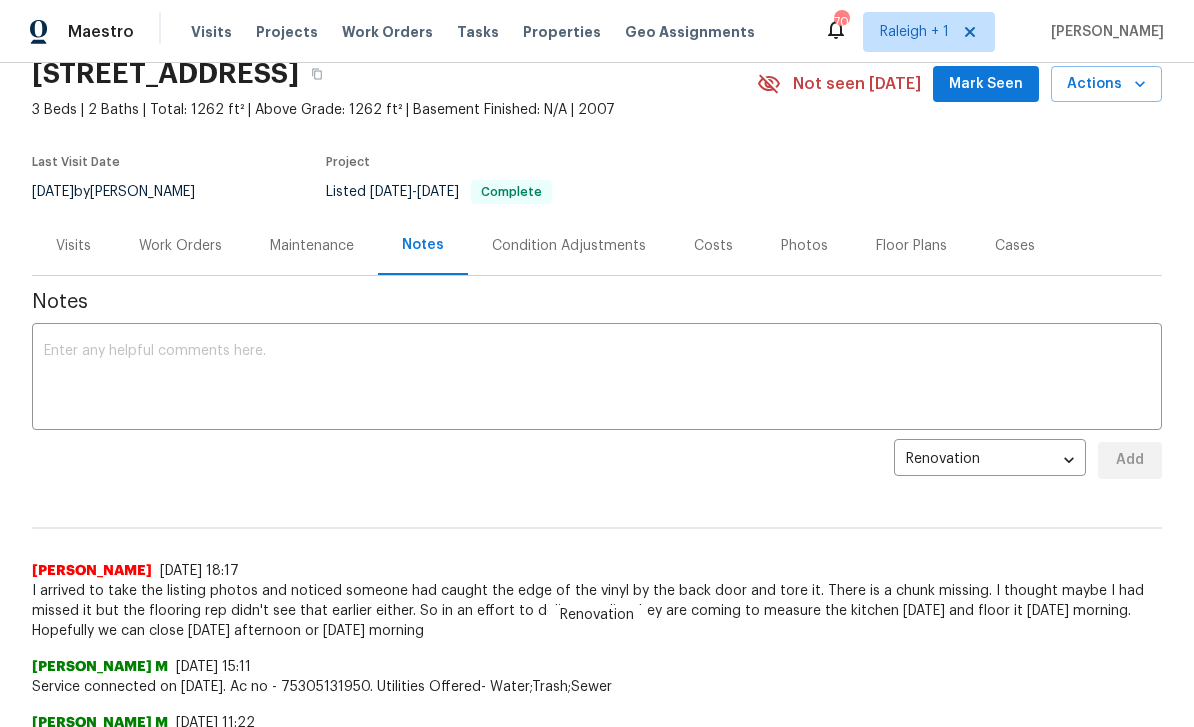 scroll, scrollTop: 88, scrollLeft: 0, axis: vertical 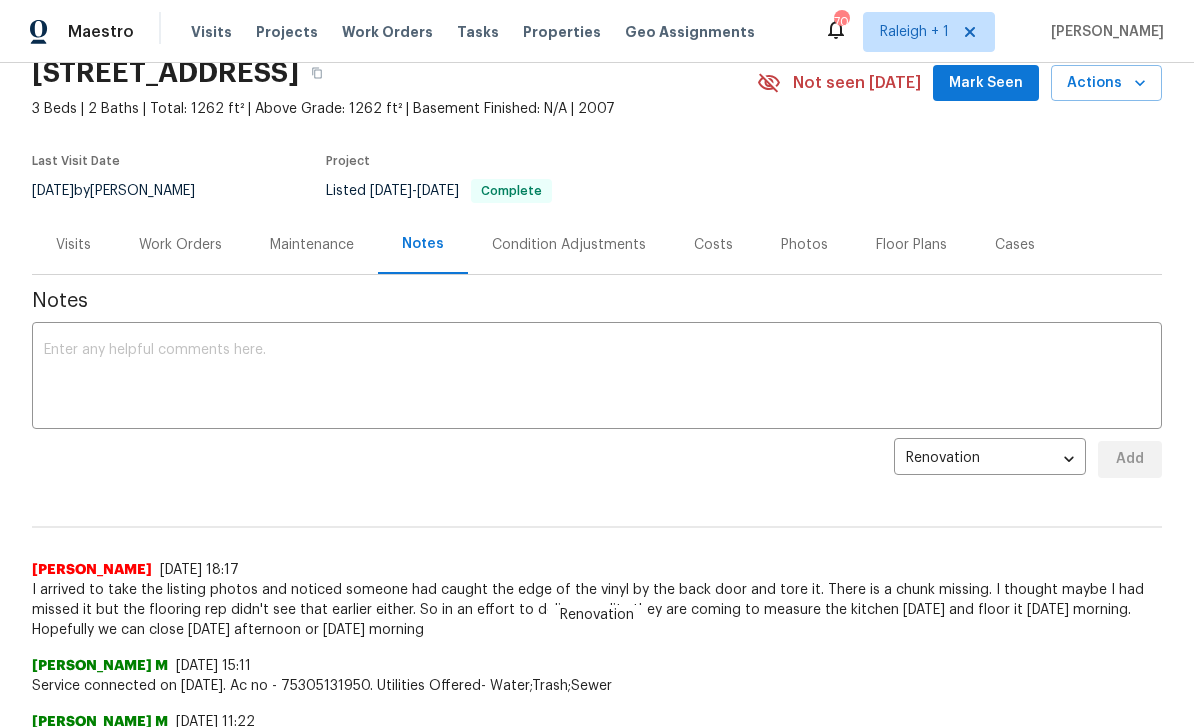 click on "Costs" at bounding box center (713, 244) 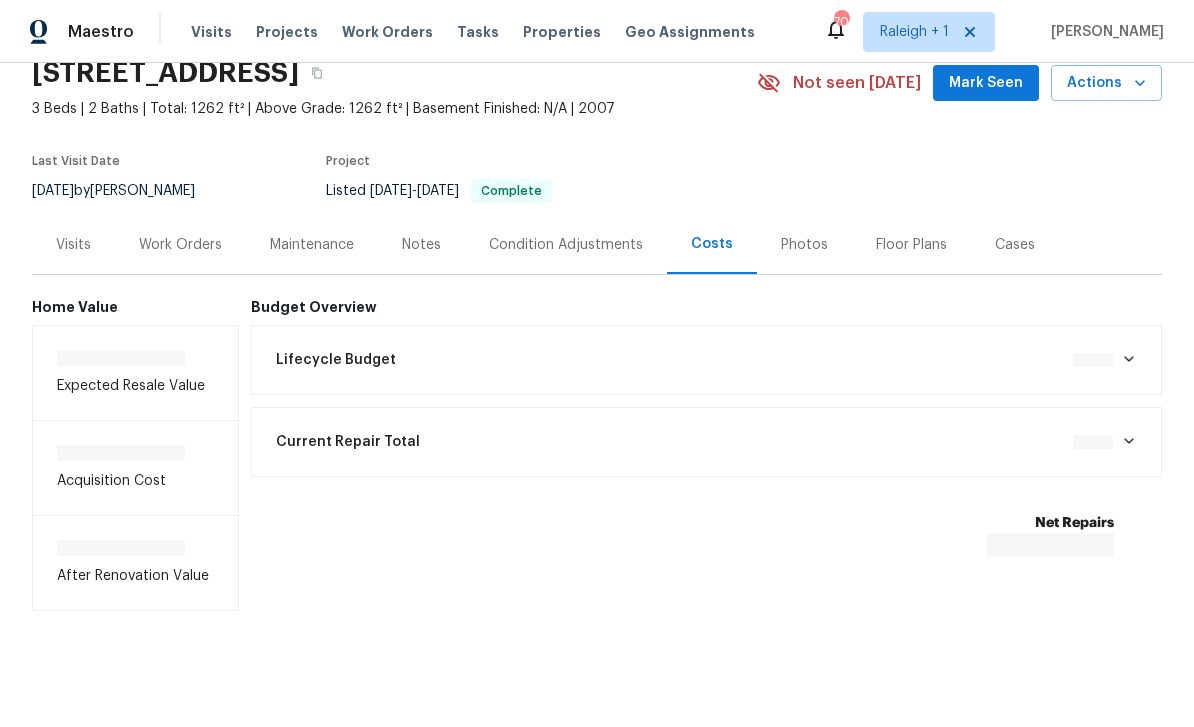 scroll, scrollTop: 28, scrollLeft: 0, axis: vertical 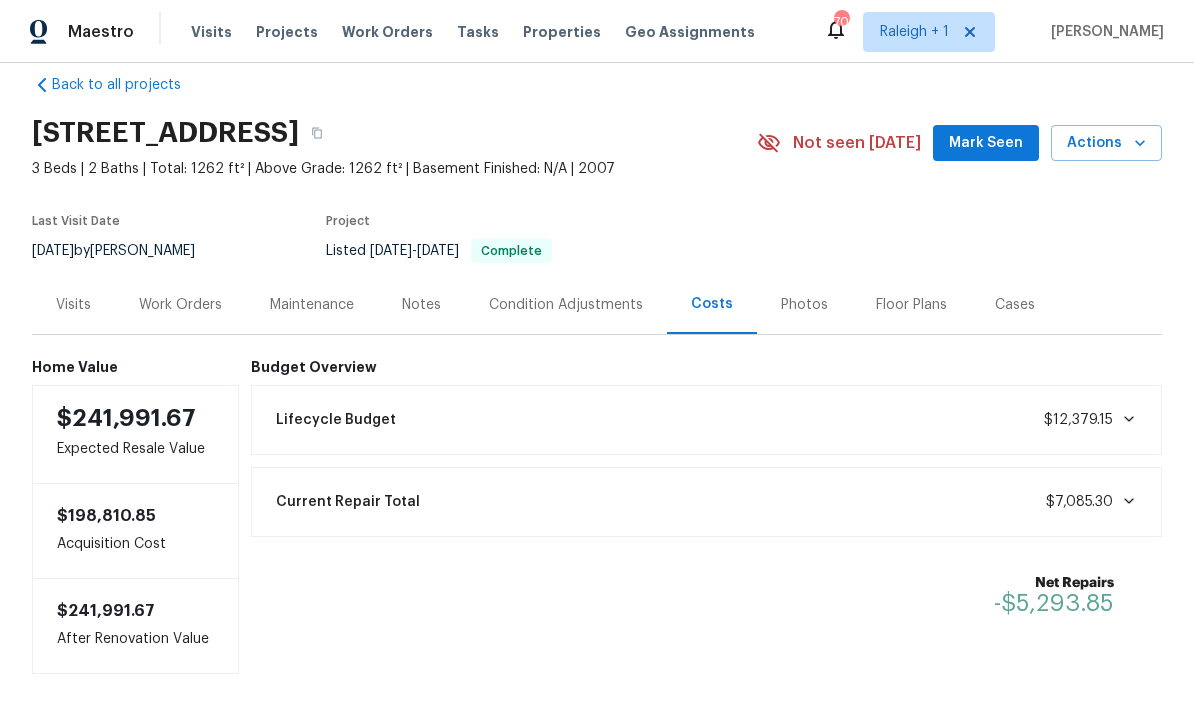click on "Work Orders" at bounding box center [180, 305] 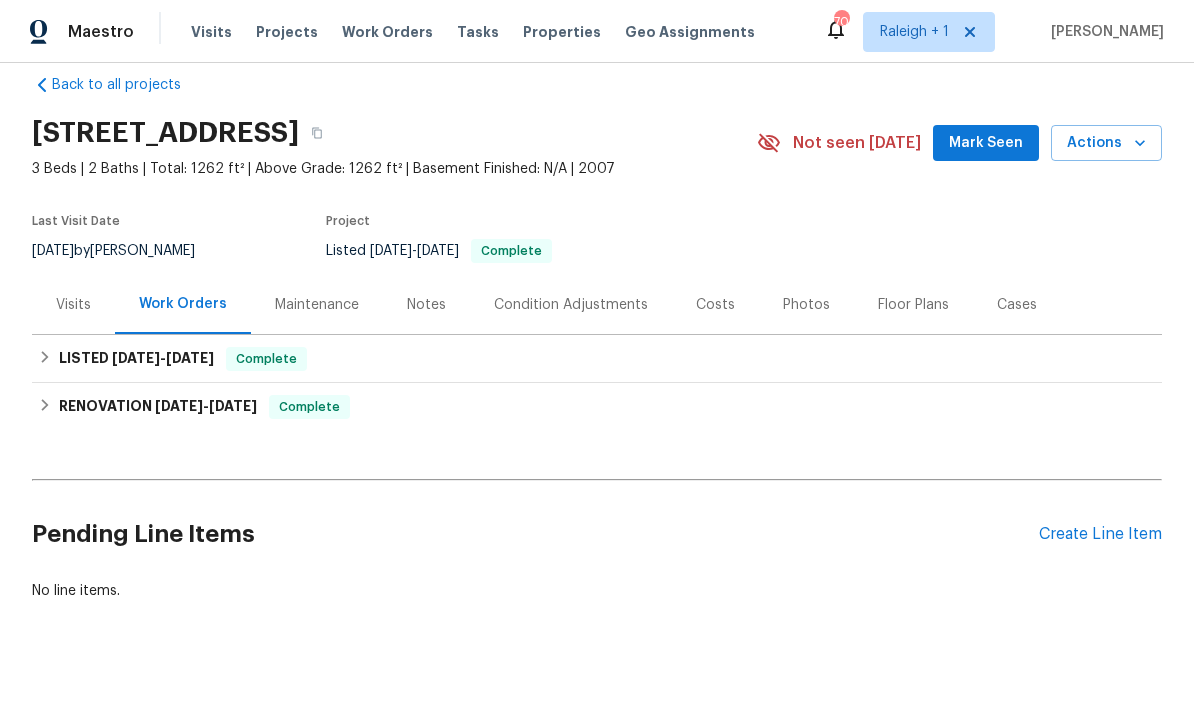 scroll, scrollTop: 0, scrollLeft: 0, axis: both 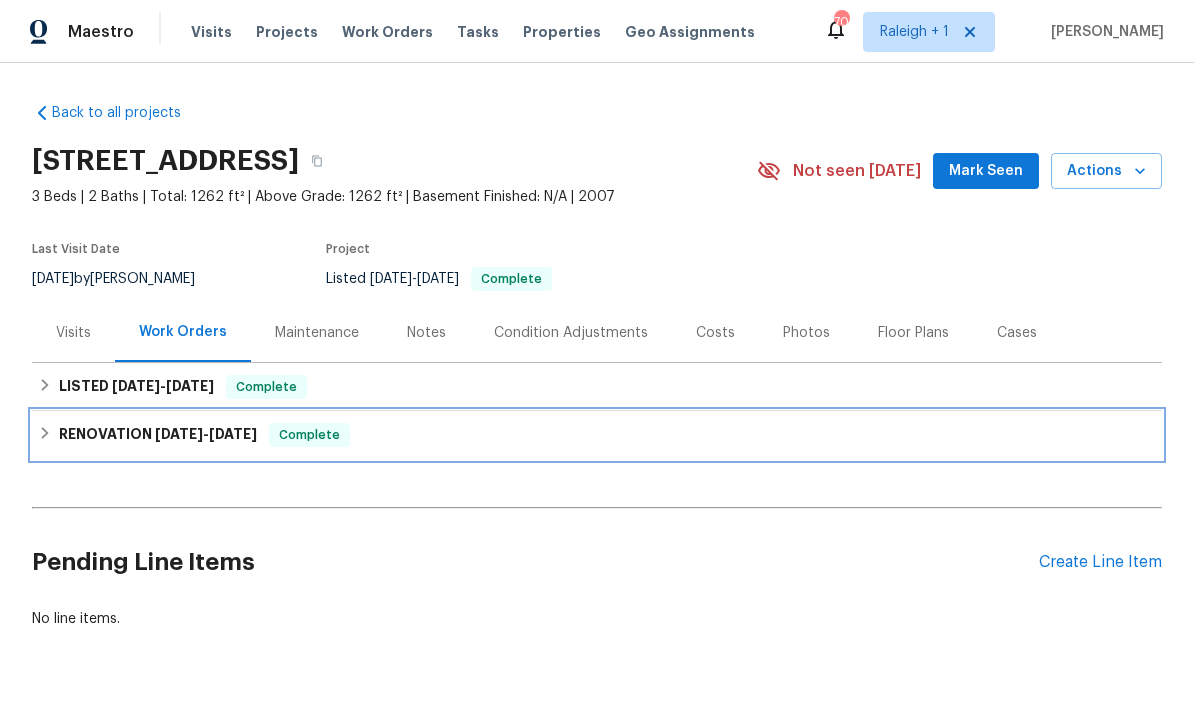 click on "RENOVATION   6/30/25  -  7/11/25" at bounding box center [158, 435] 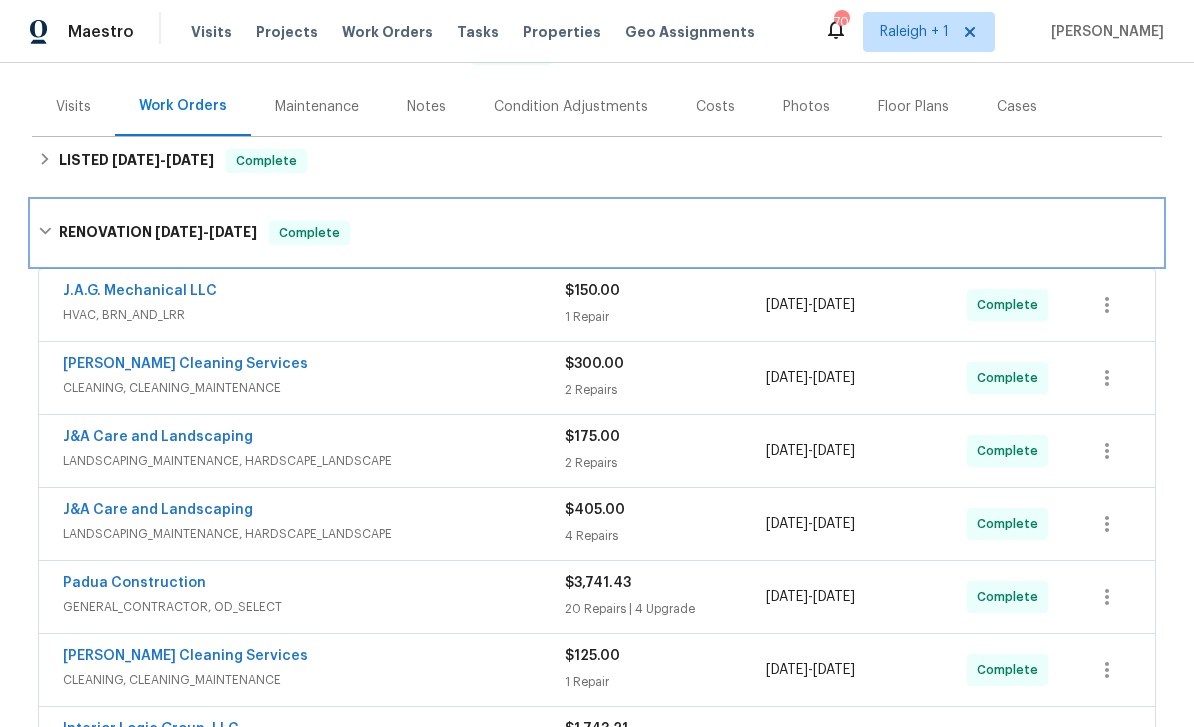 scroll, scrollTop: 221, scrollLeft: 0, axis: vertical 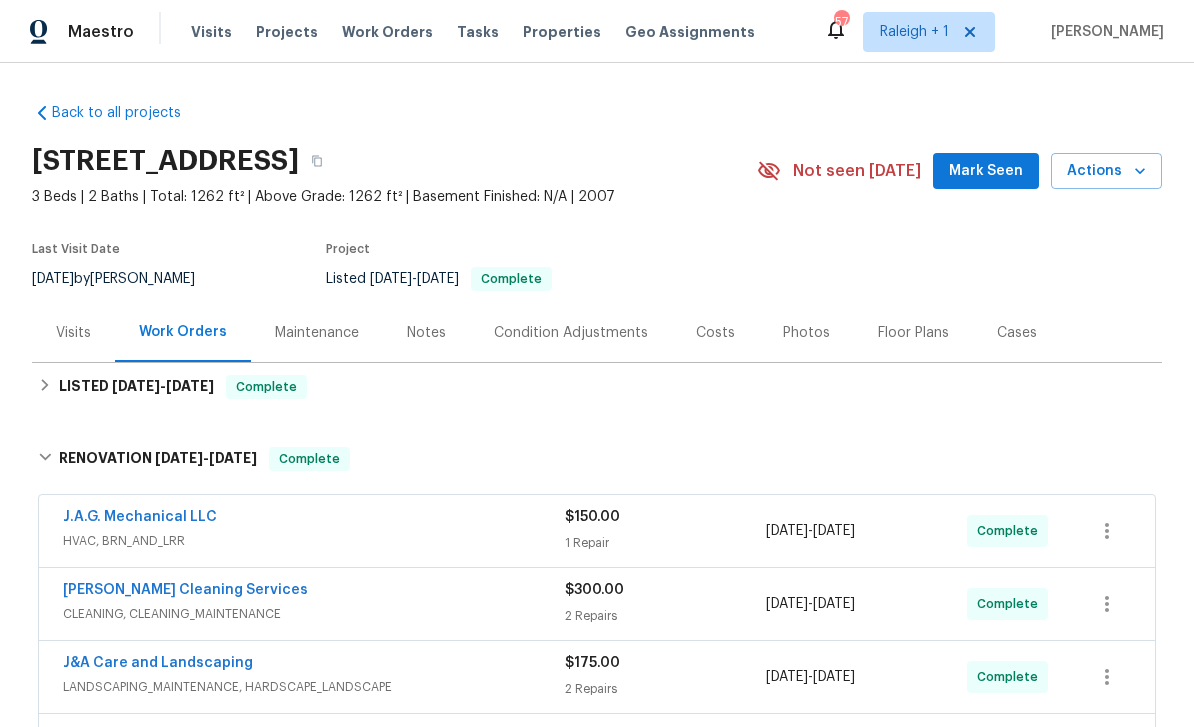 click on "Properties" at bounding box center [562, 32] 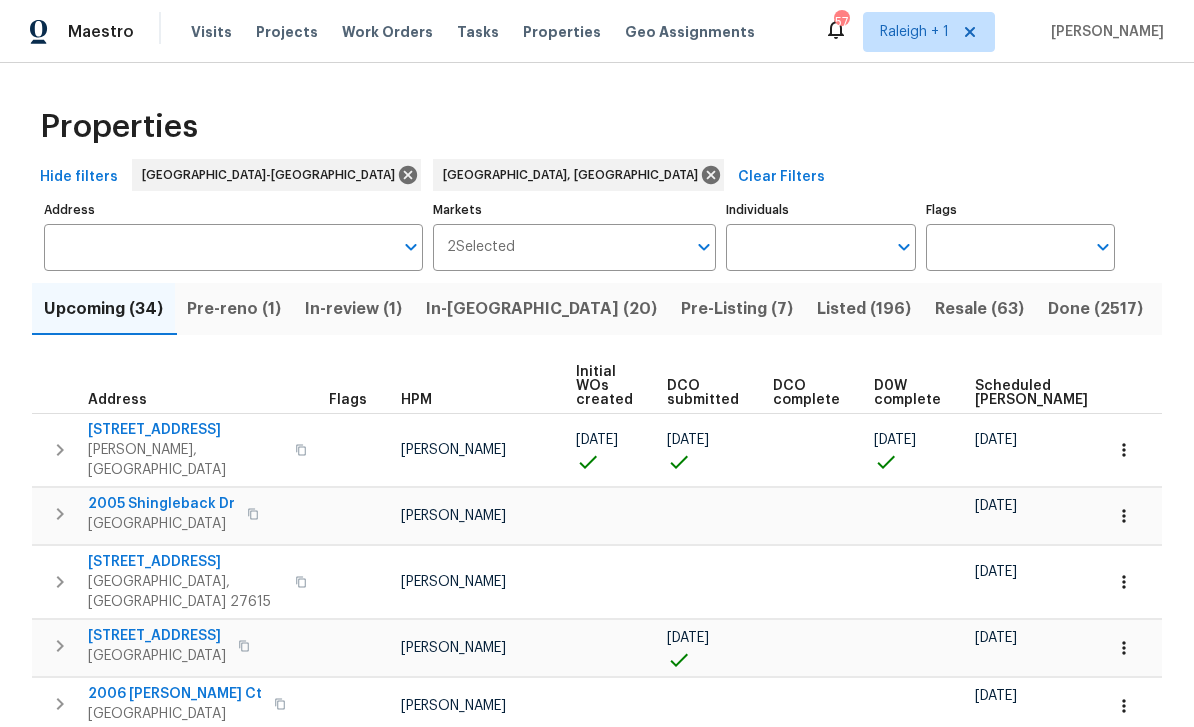 scroll, scrollTop: 0, scrollLeft: 0, axis: both 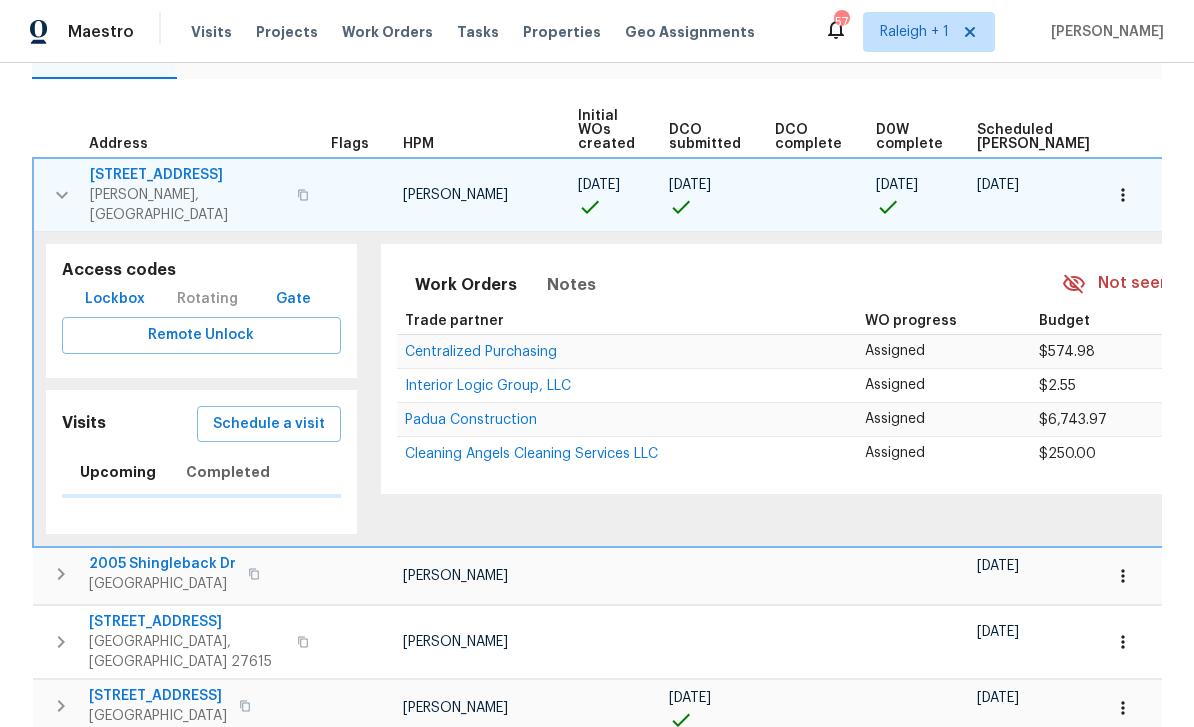 click at bounding box center (1123, 195) 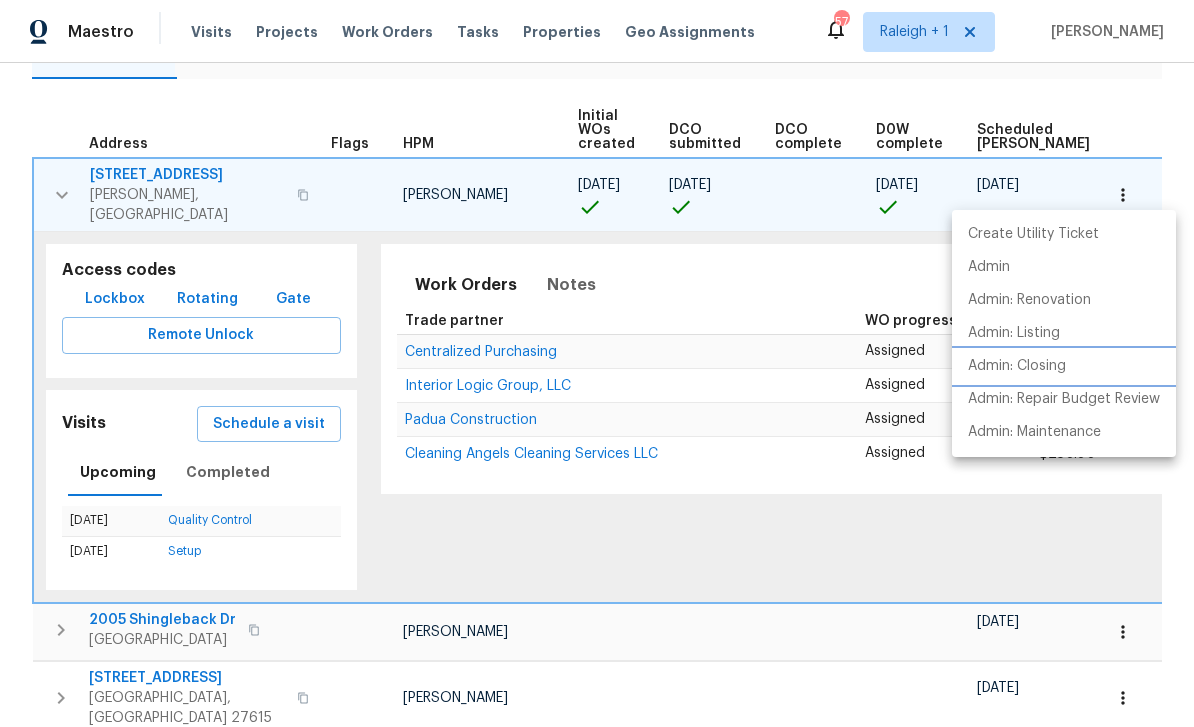 click on "Admin: Closing" at bounding box center (1017, 366) 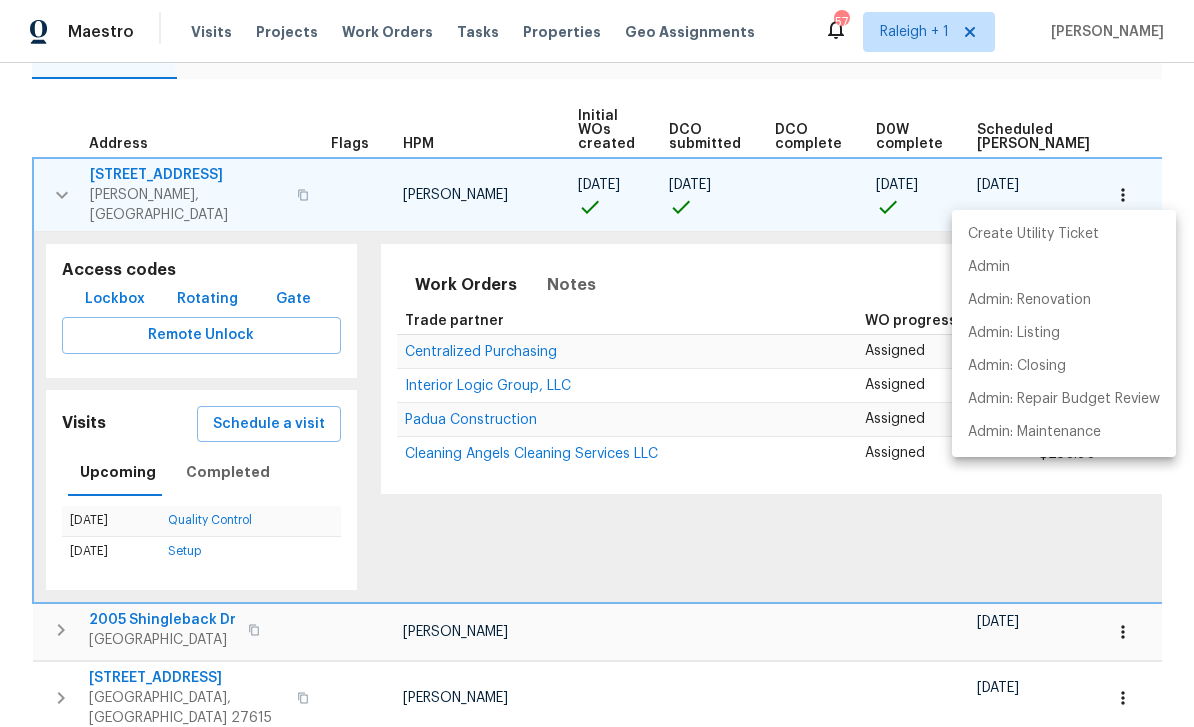 click at bounding box center [597, 363] 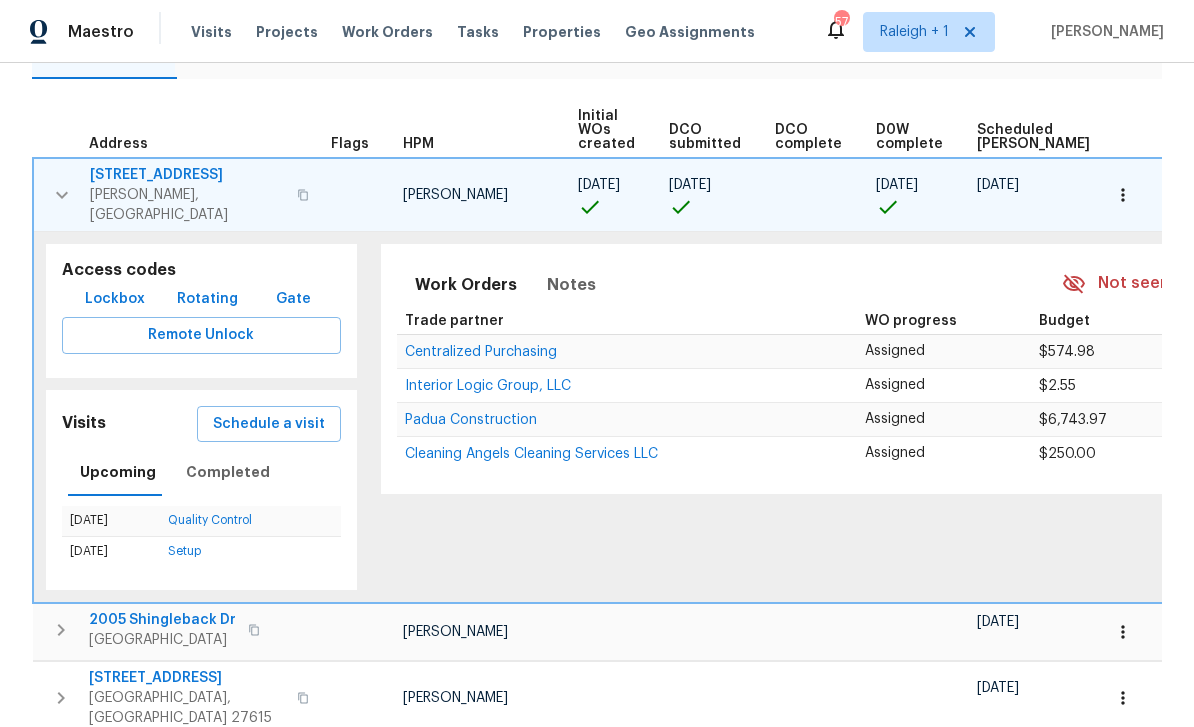 click on "[STREET_ADDRESS]" at bounding box center (187, 175) 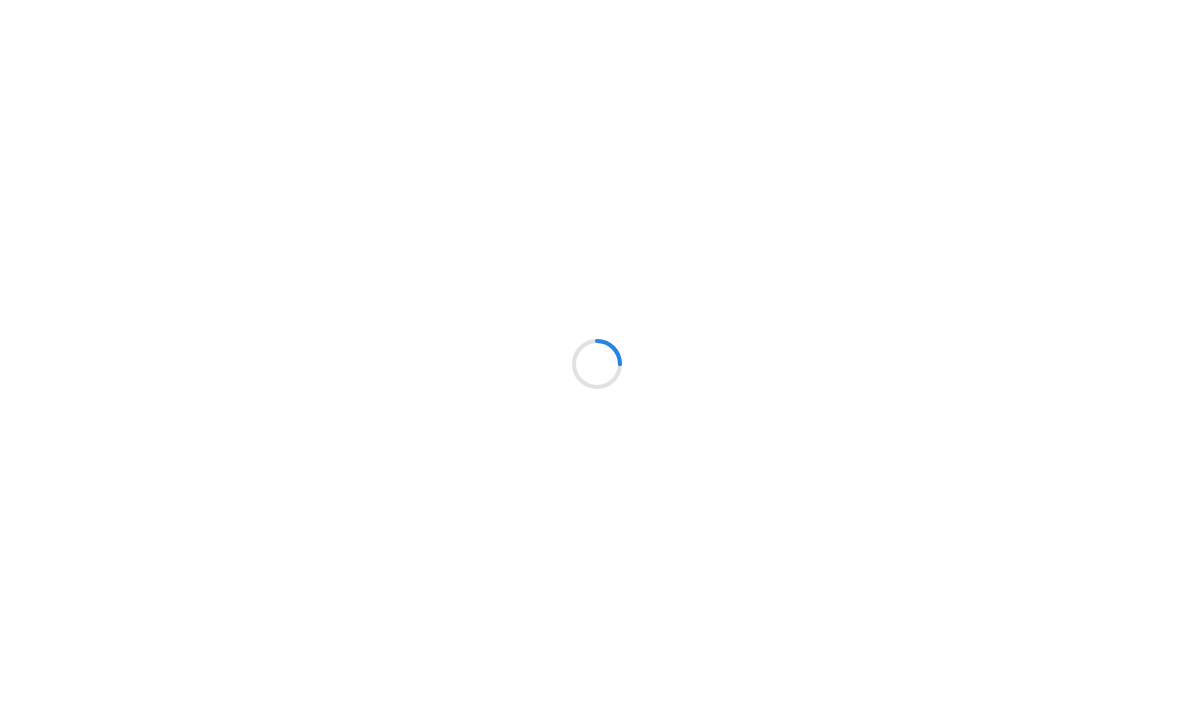 scroll, scrollTop: 0, scrollLeft: 0, axis: both 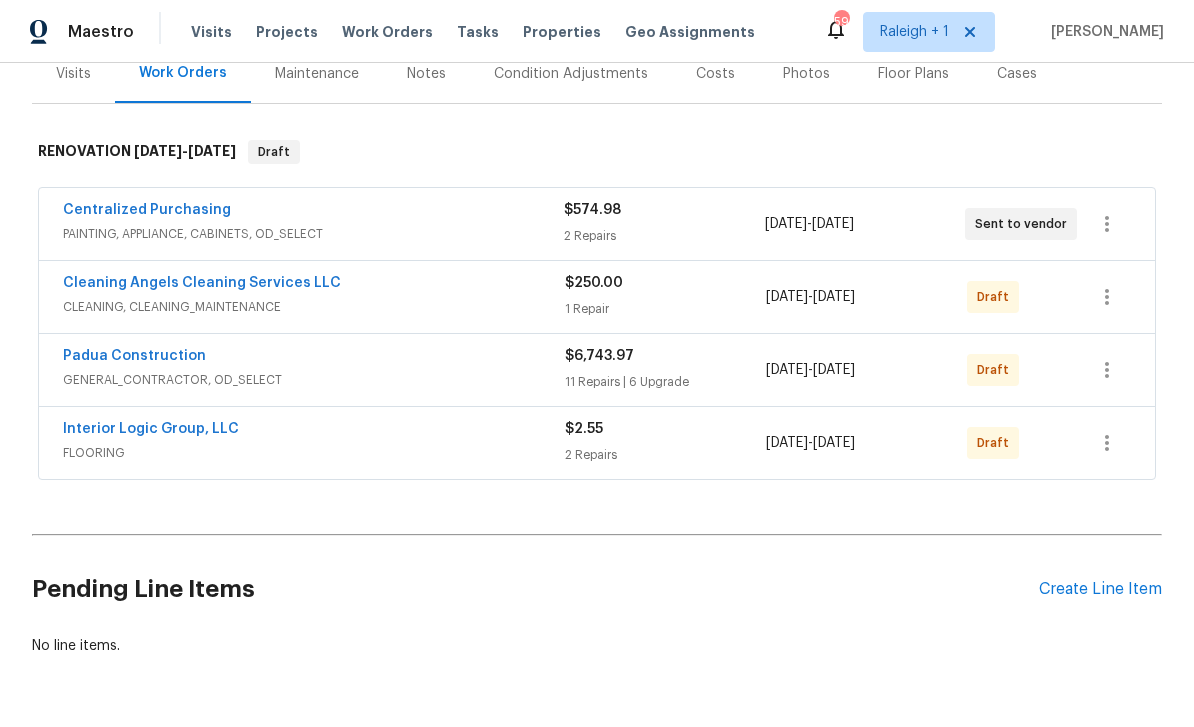 click on "Padua Construction" at bounding box center [134, 356] 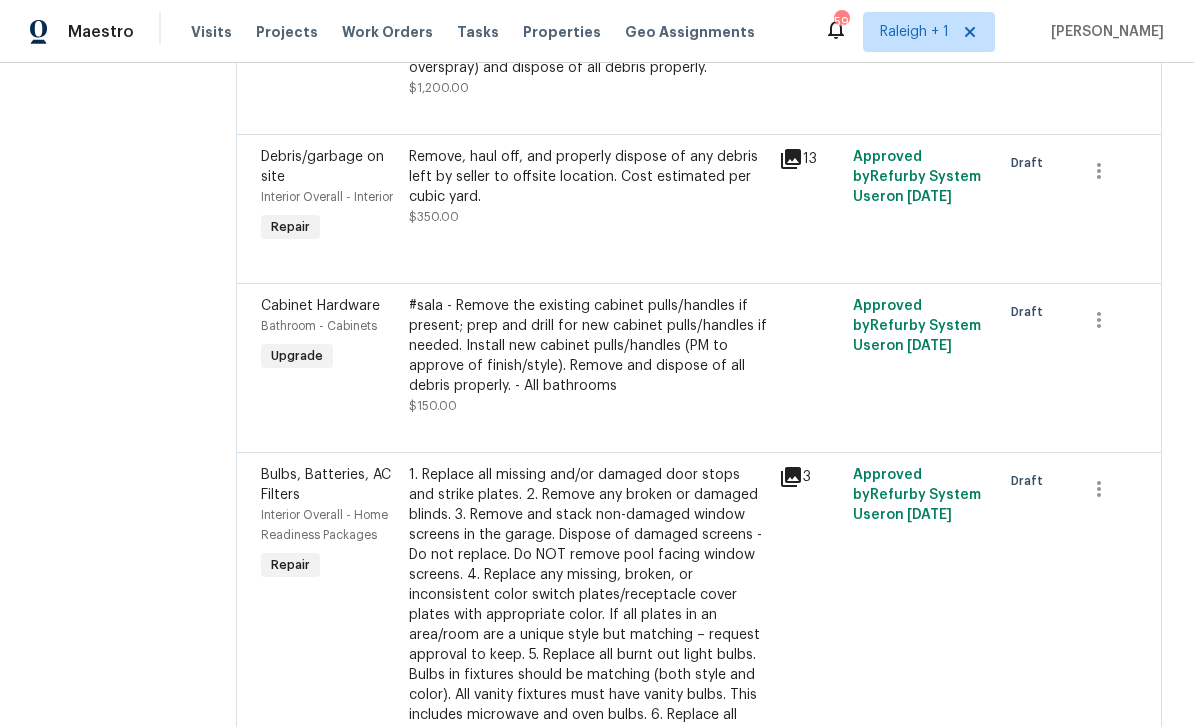 scroll, scrollTop: 2321, scrollLeft: 0, axis: vertical 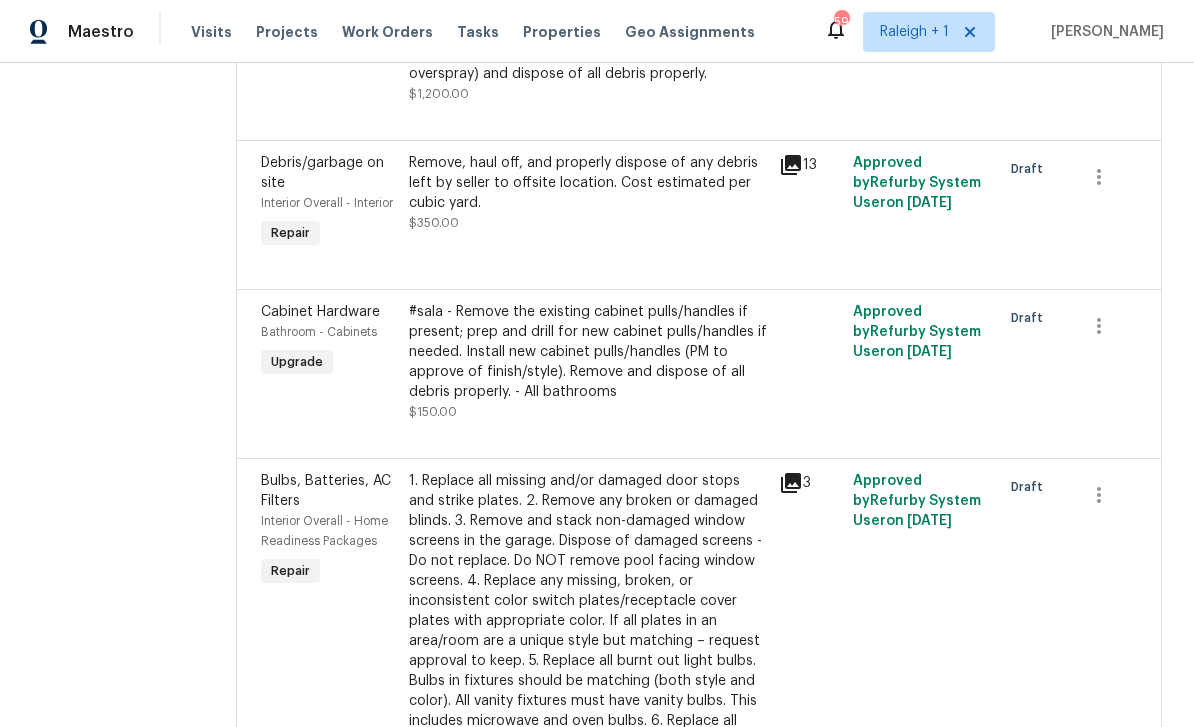 click on "Remove, haul off, and properly dispose of any debris left by seller to offsite location. Cost estimated per cubic yard." at bounding box center (588, 183) 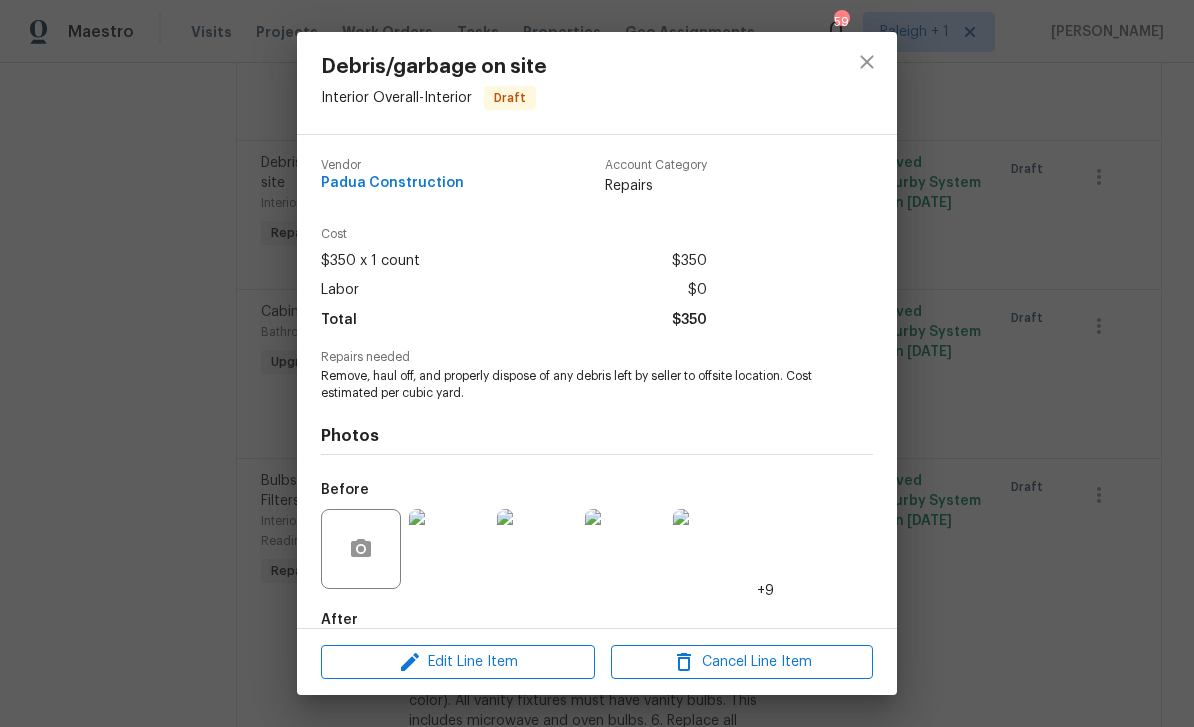 click at bounding box center (449, 549) 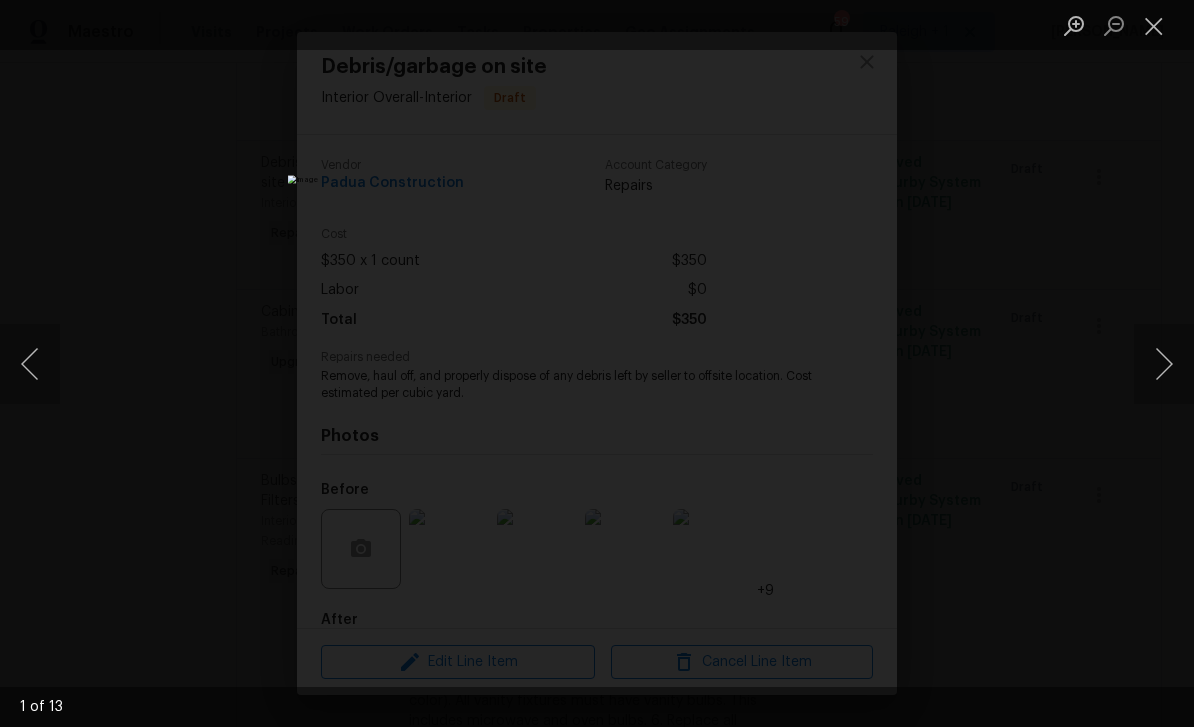 click at bounding box center [1164, 364] 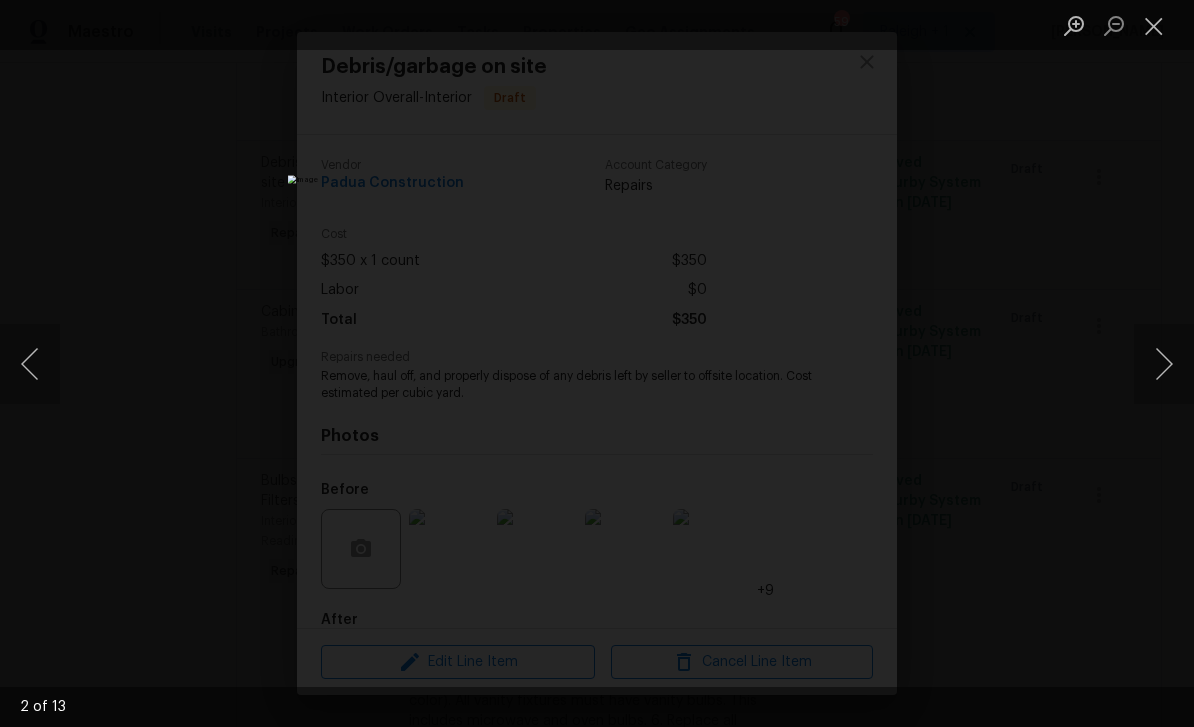 click at bounding box center (1164, 364) 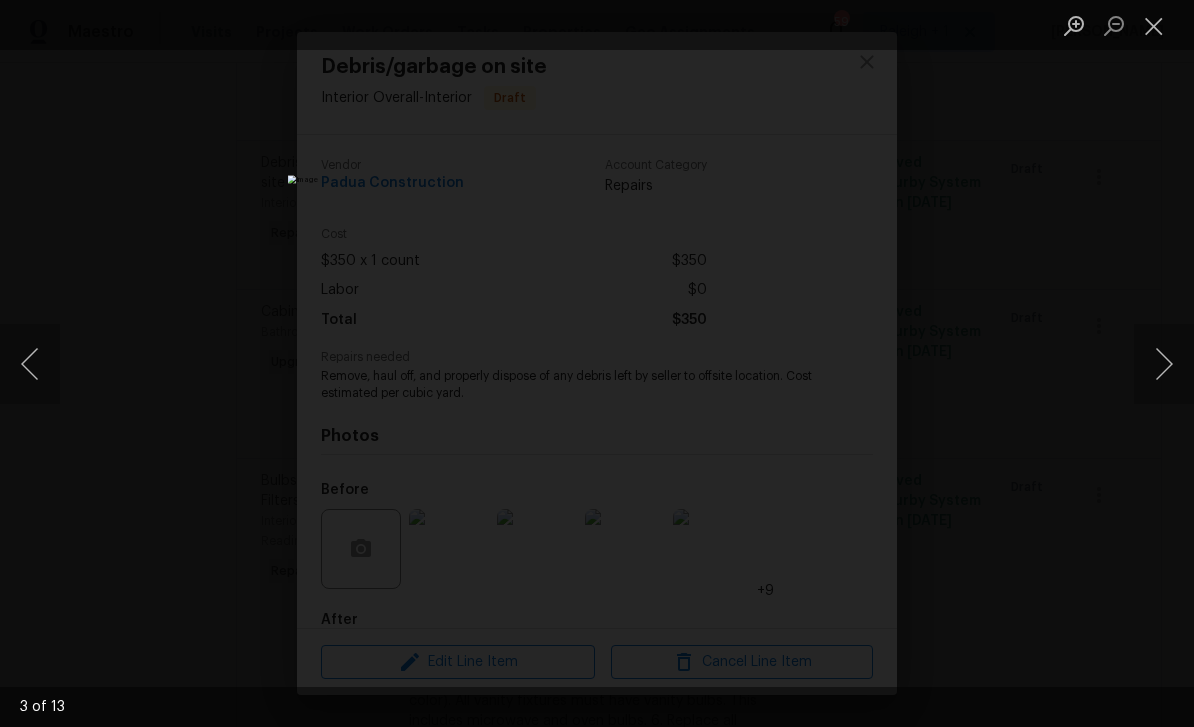 click at bounding box center (1164, 364) 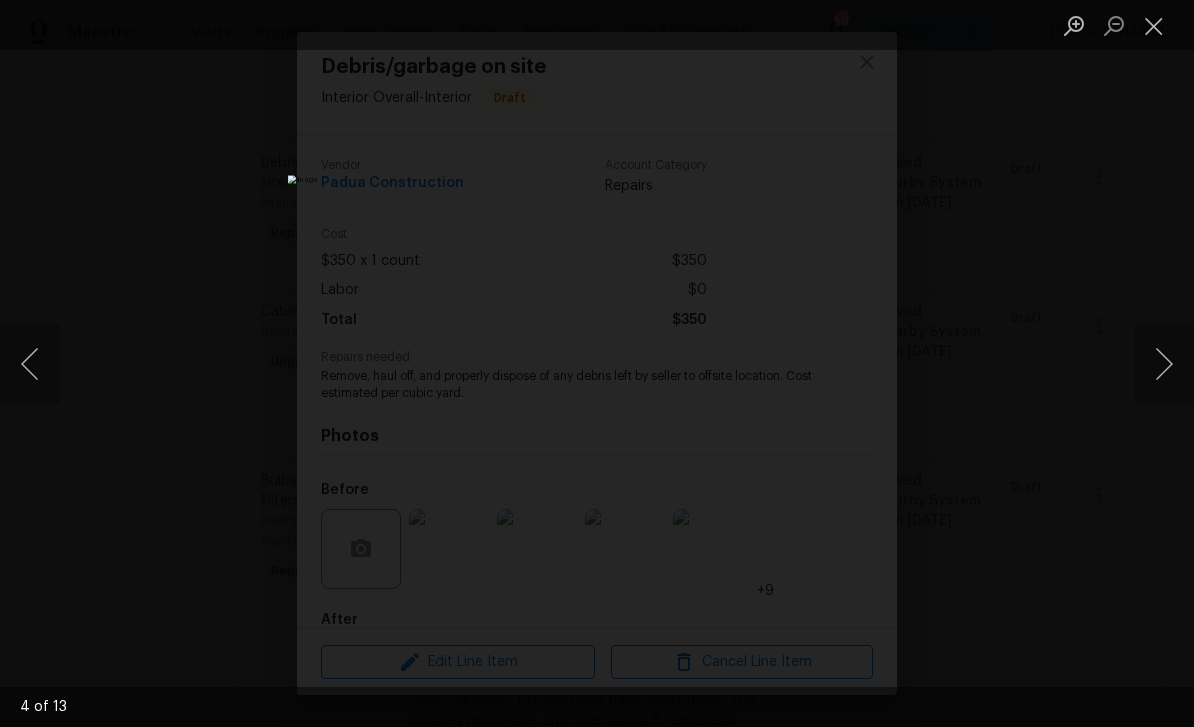 click at bounding box center (1164, 364) 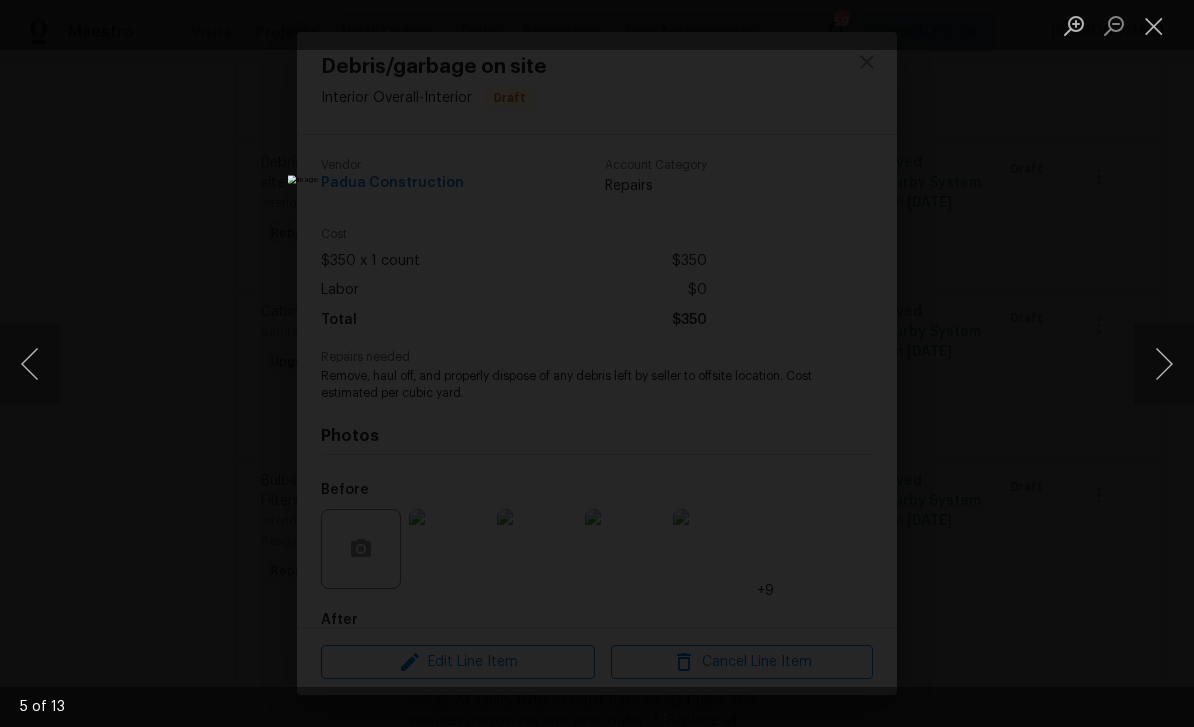 click at bounding box center (1164, 364) 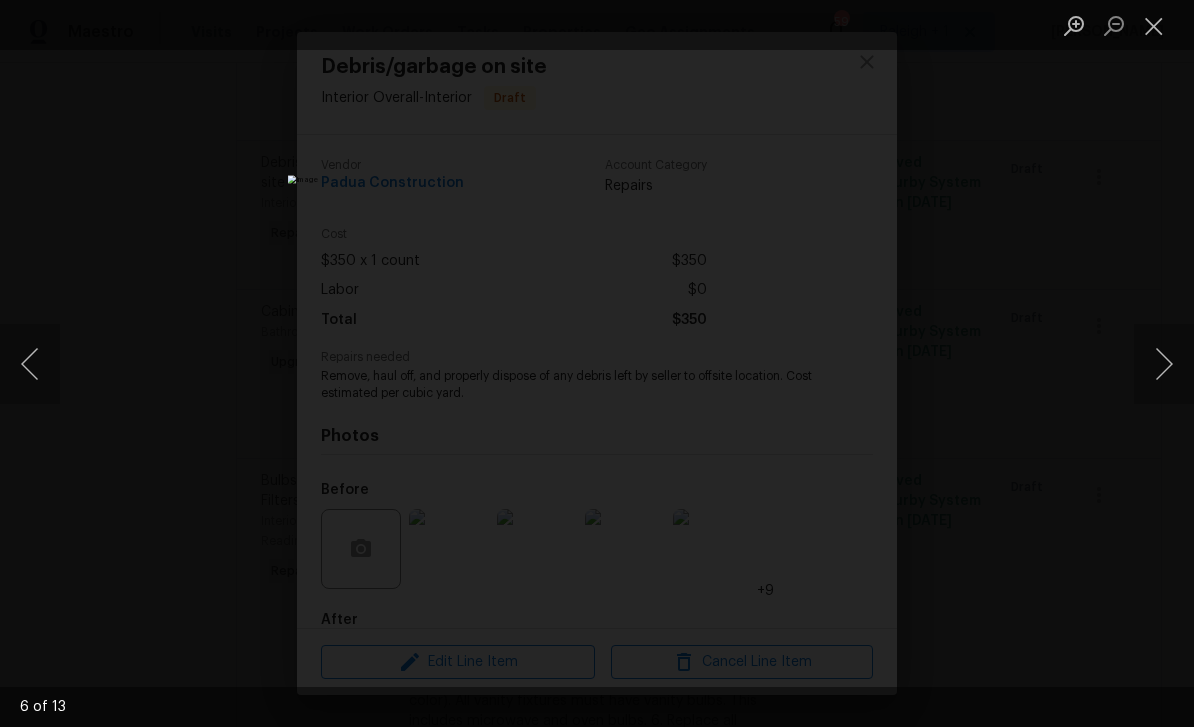 click at bounding box center [1164, 364] 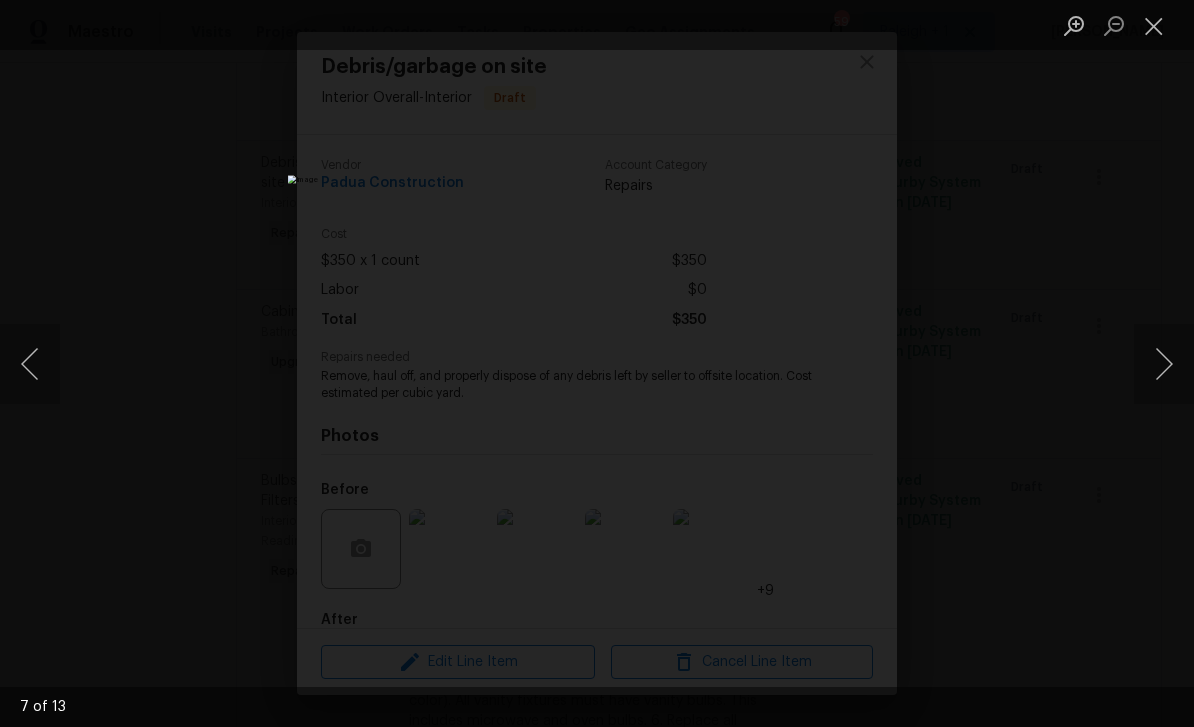click at bounding box center [1164, 364] 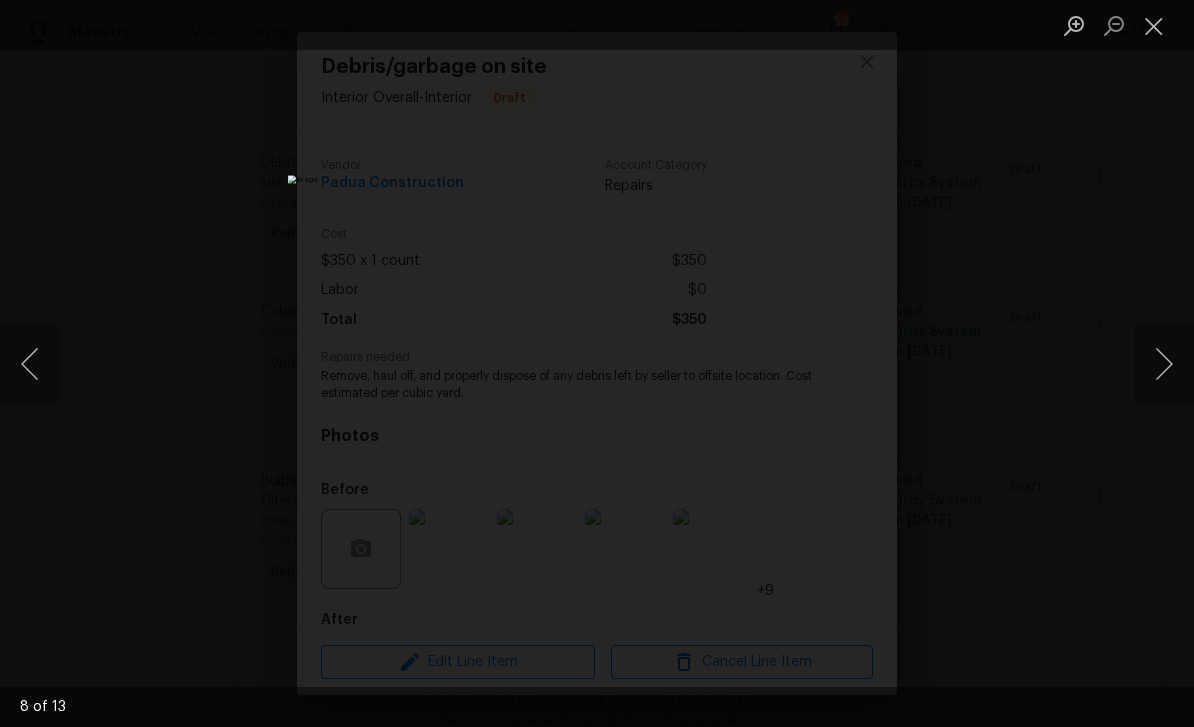 click at bounding box center (1164, 364) 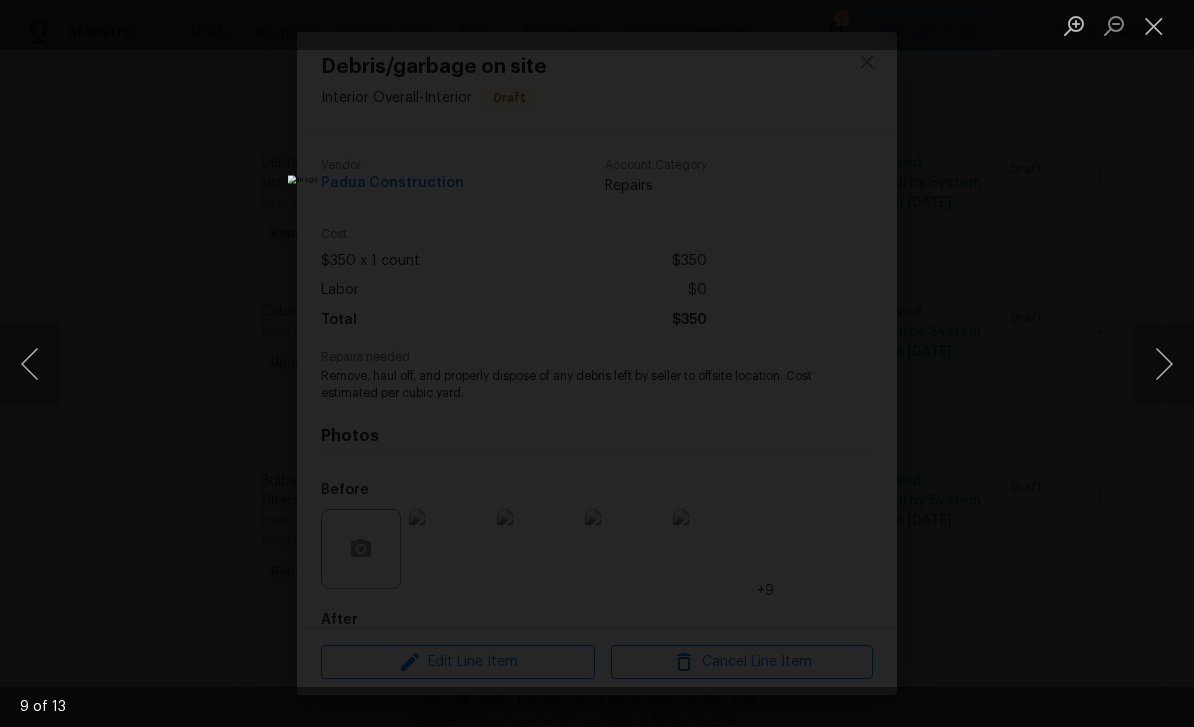click at bounding box center [1164, 364] 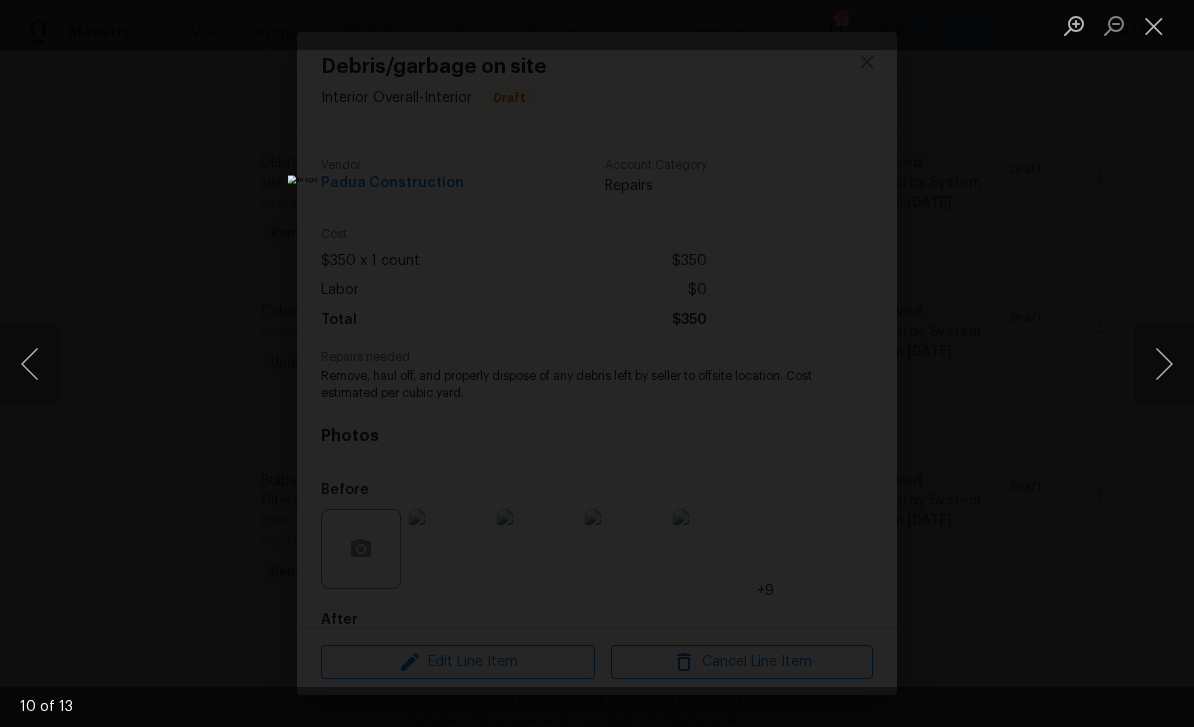 click at bounding box center (1164, 364) 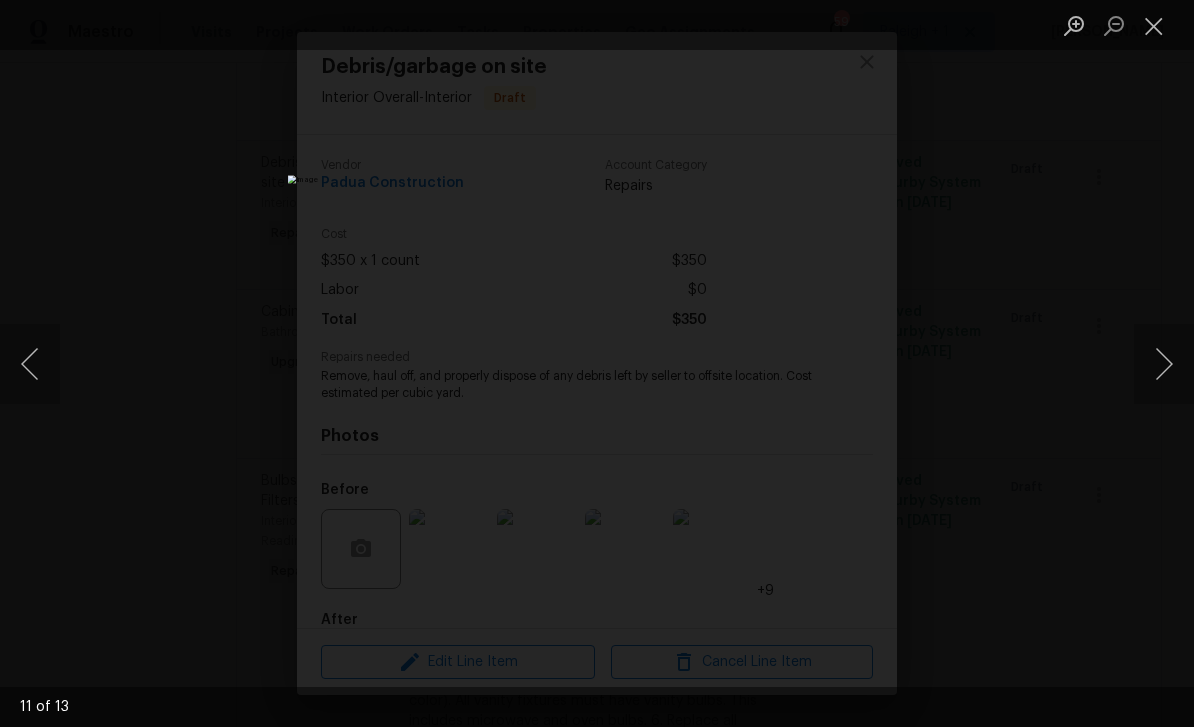 click at bounding box center [1164, 364] 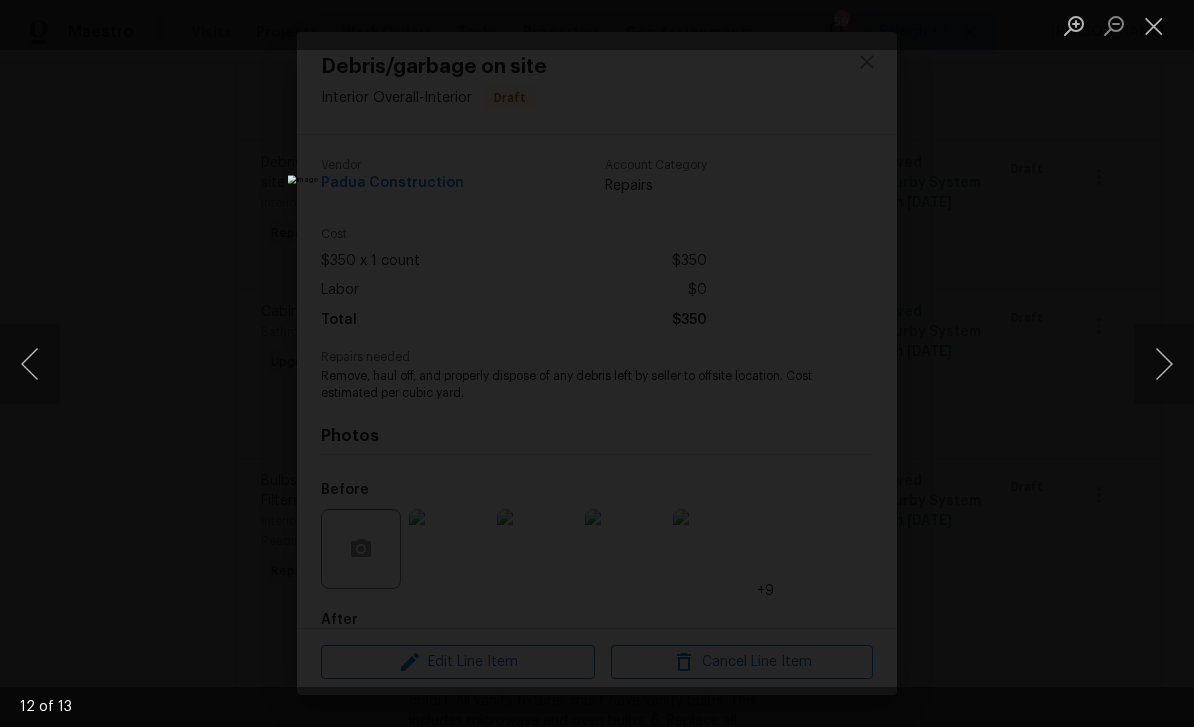 click at bounding box center [1164, 364] 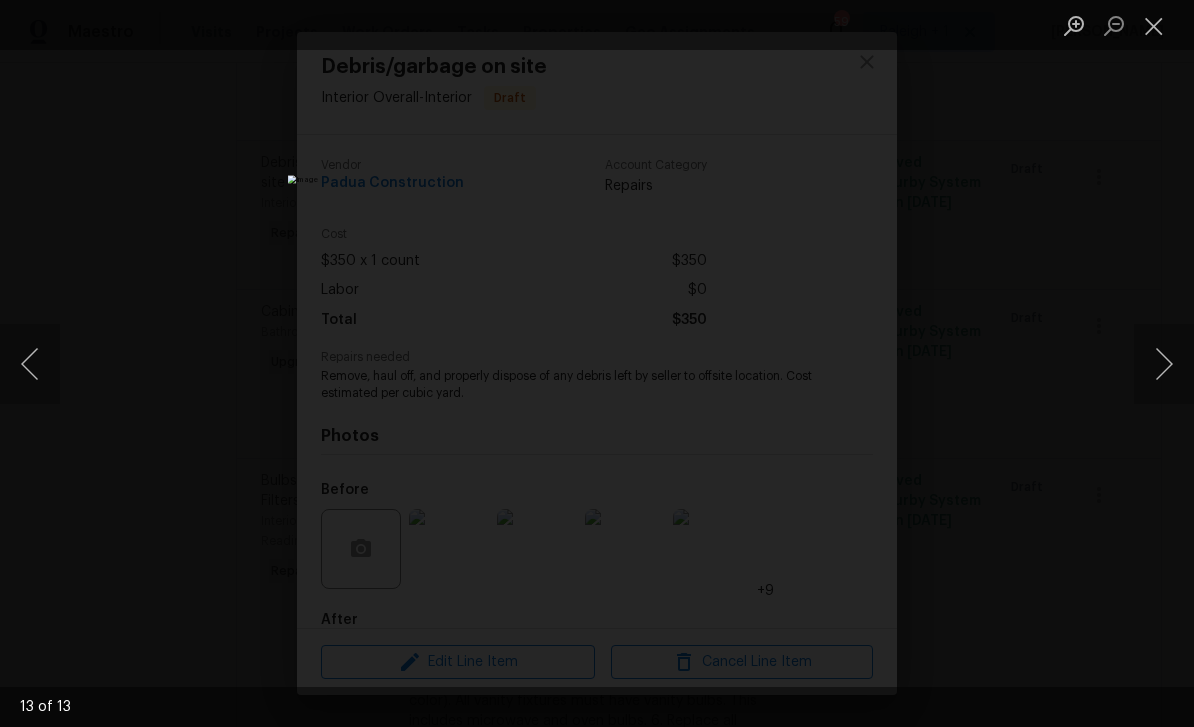 click at bounding box center (1154, 25) 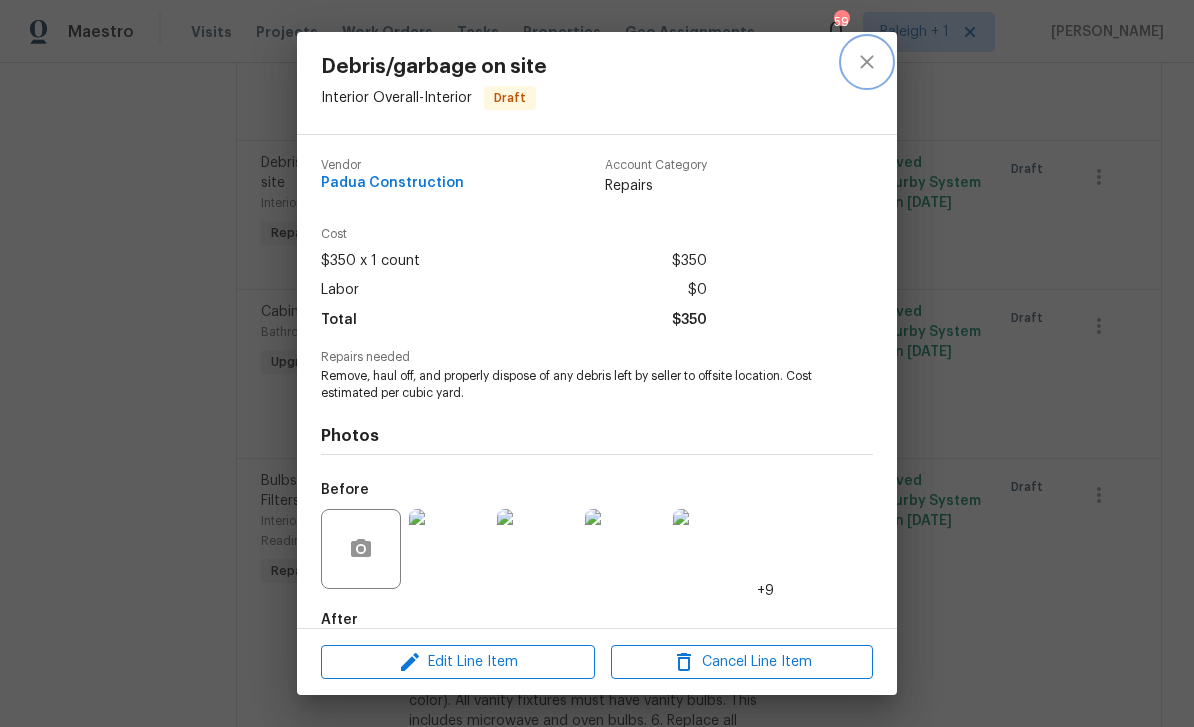 click 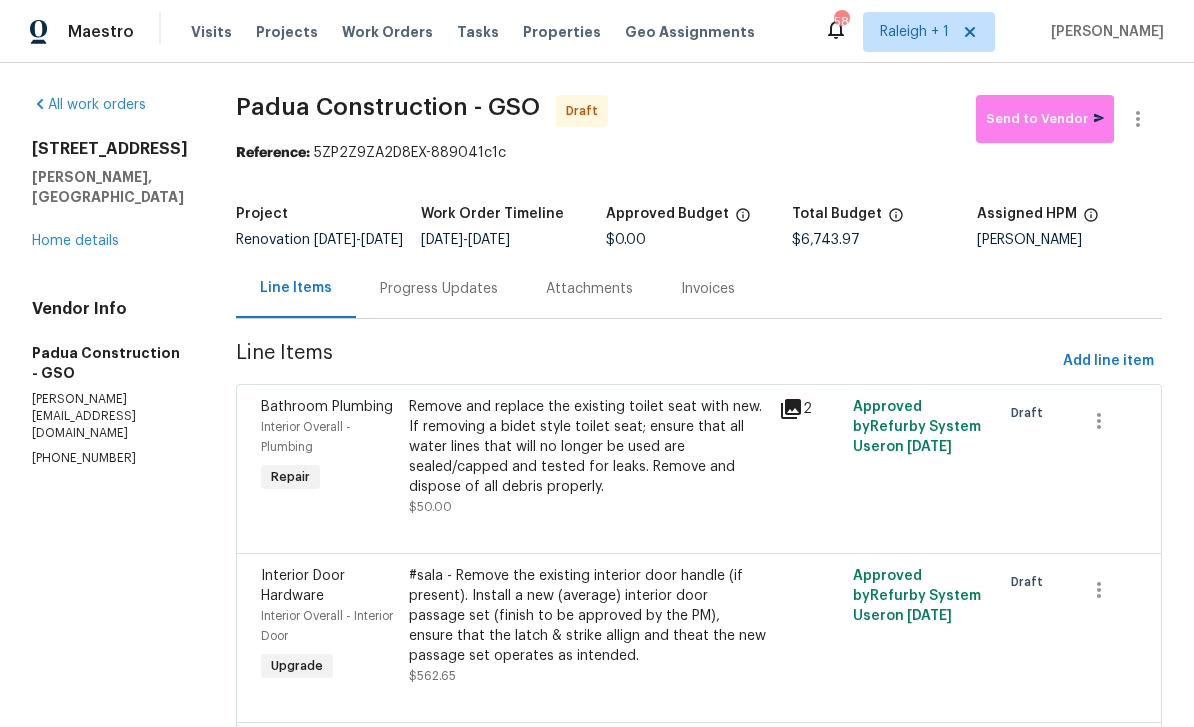 scroll, scrollTop: 0, scrollLeft: 0, axis: both 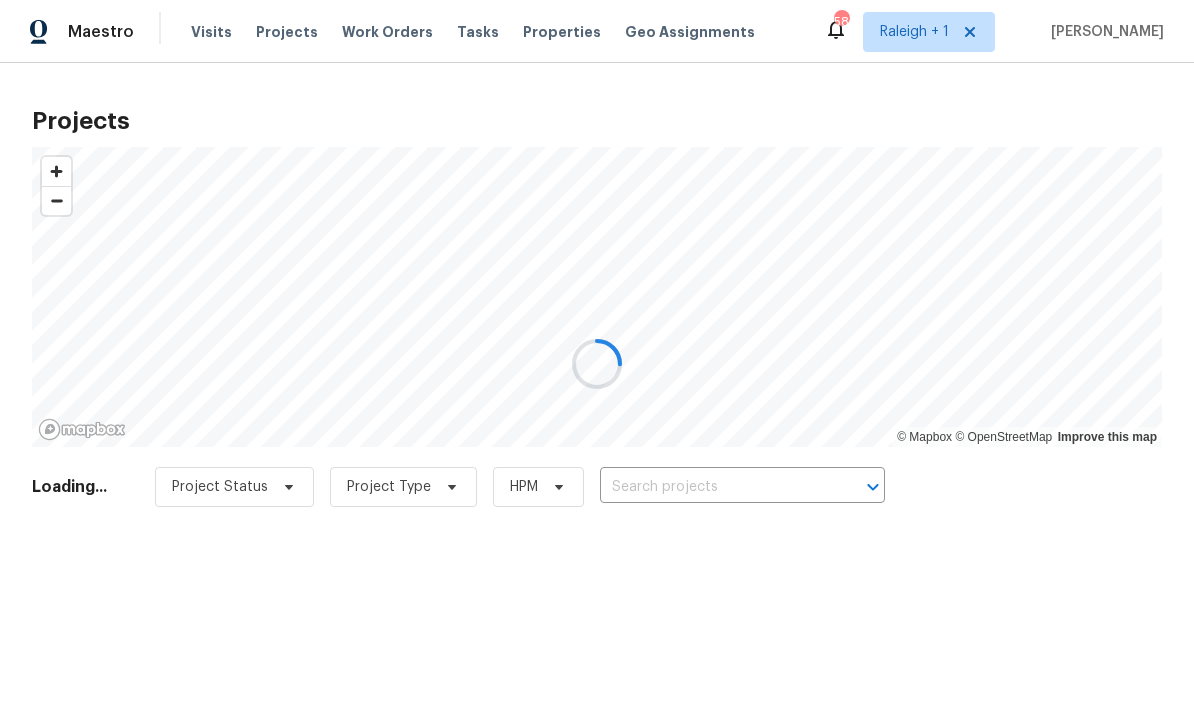 click at bounding box center (597, 363) 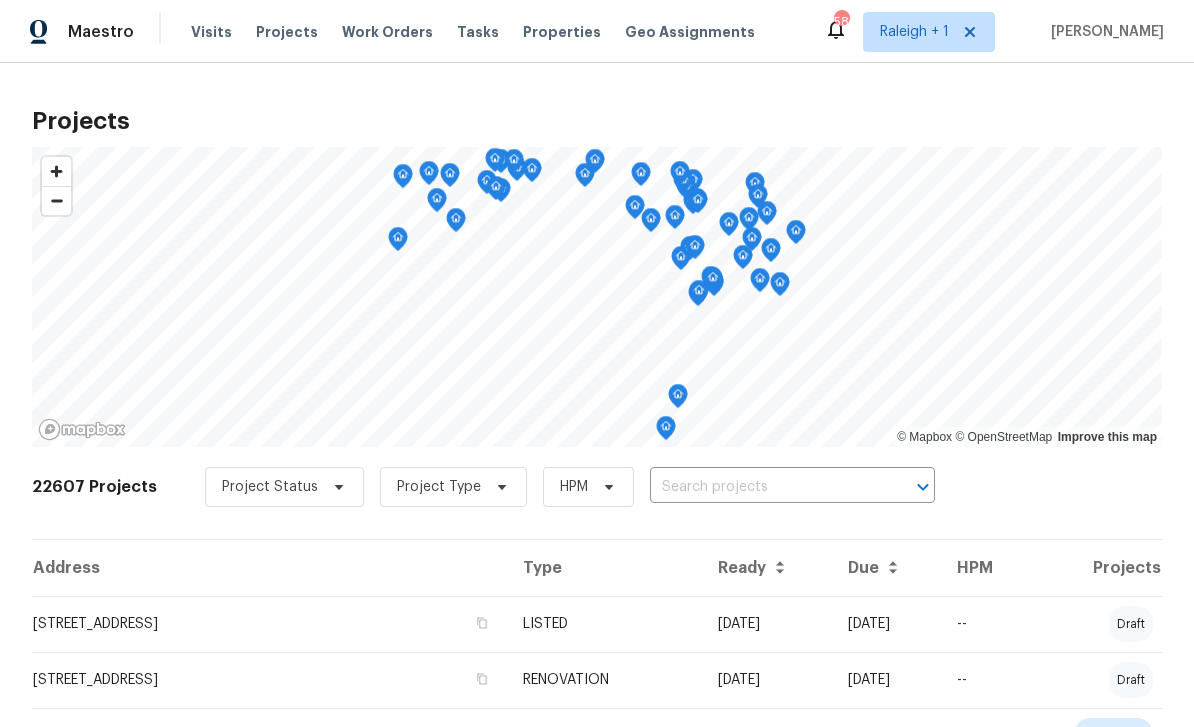 click at bounding box center [764, 487] 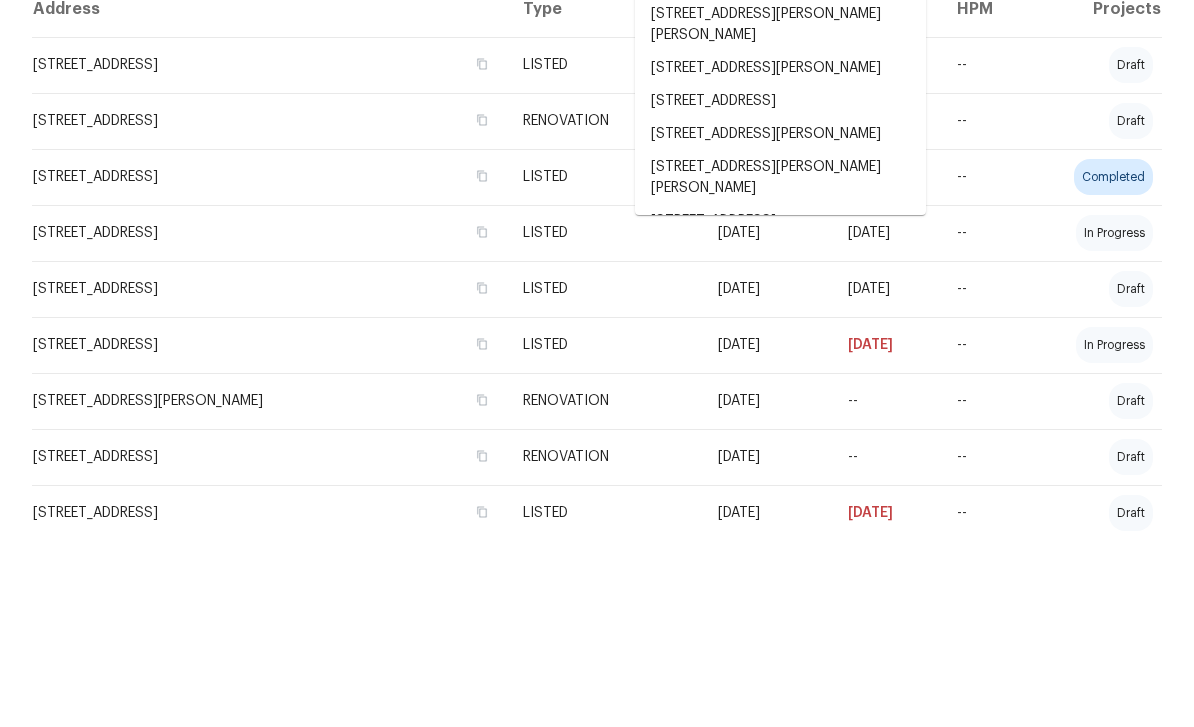 scroll, scrollTop: 369, scrollLeft: 0, axis: vertical 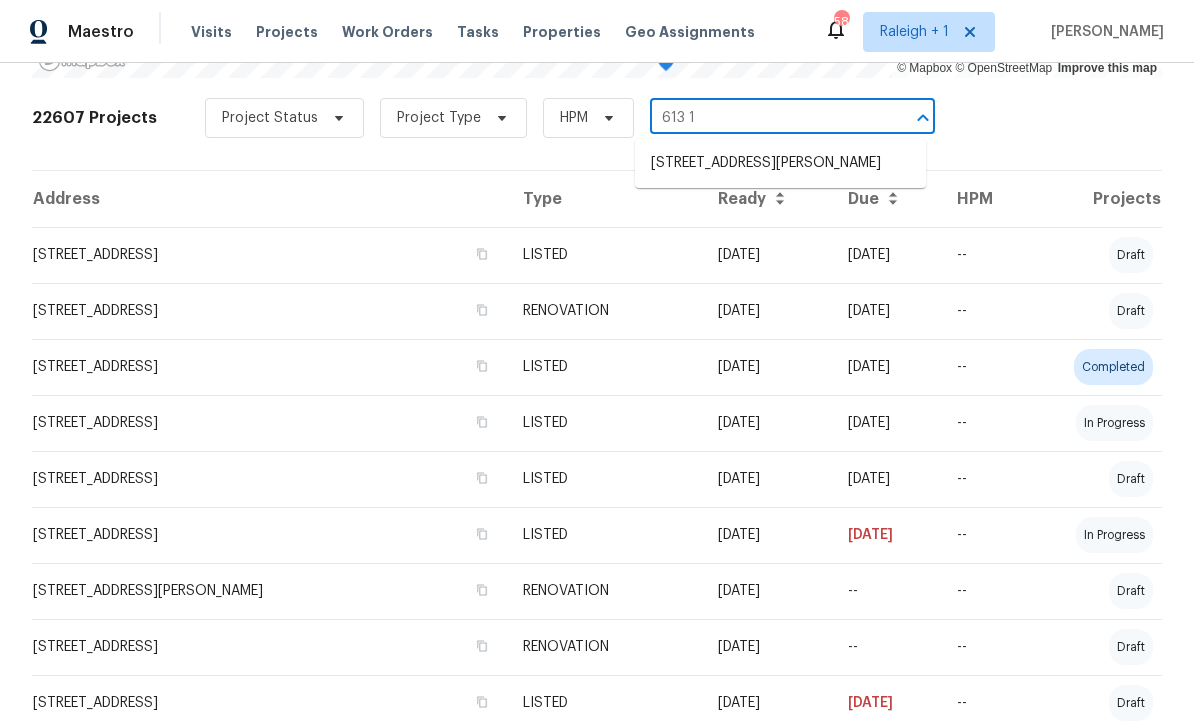 type on "613 15" 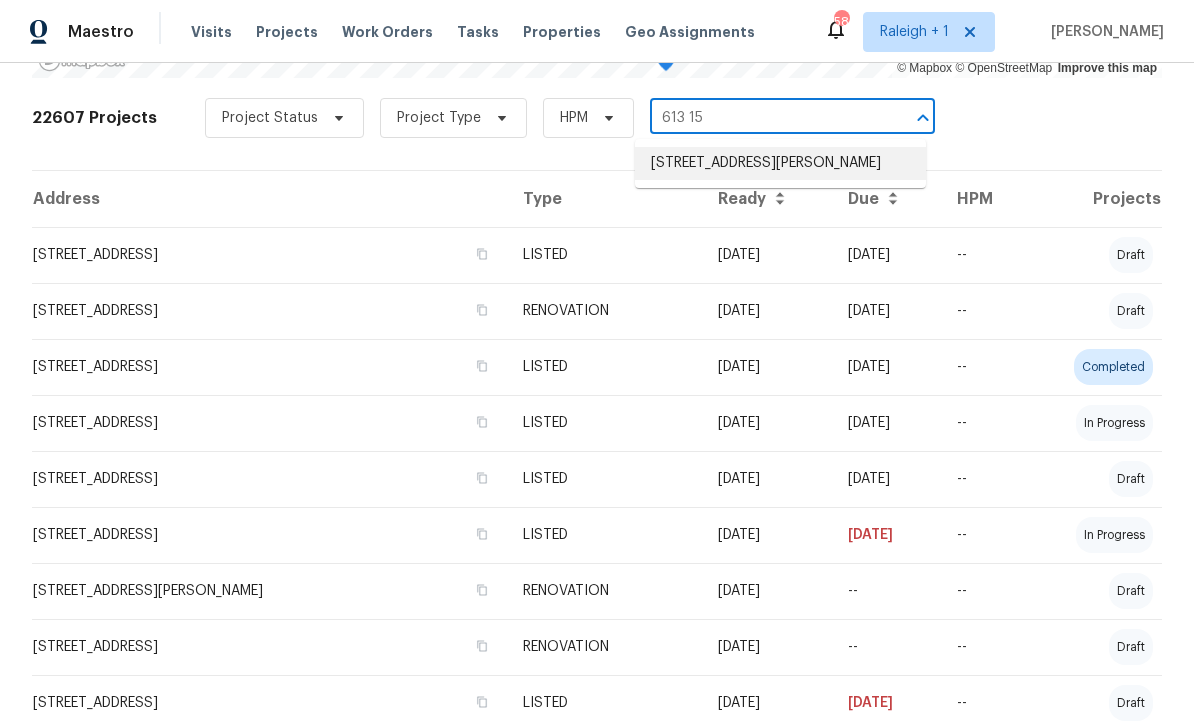 click on "[STREET_ADDRESS][PERSON_NAME]" at bounding box center (780, 163) 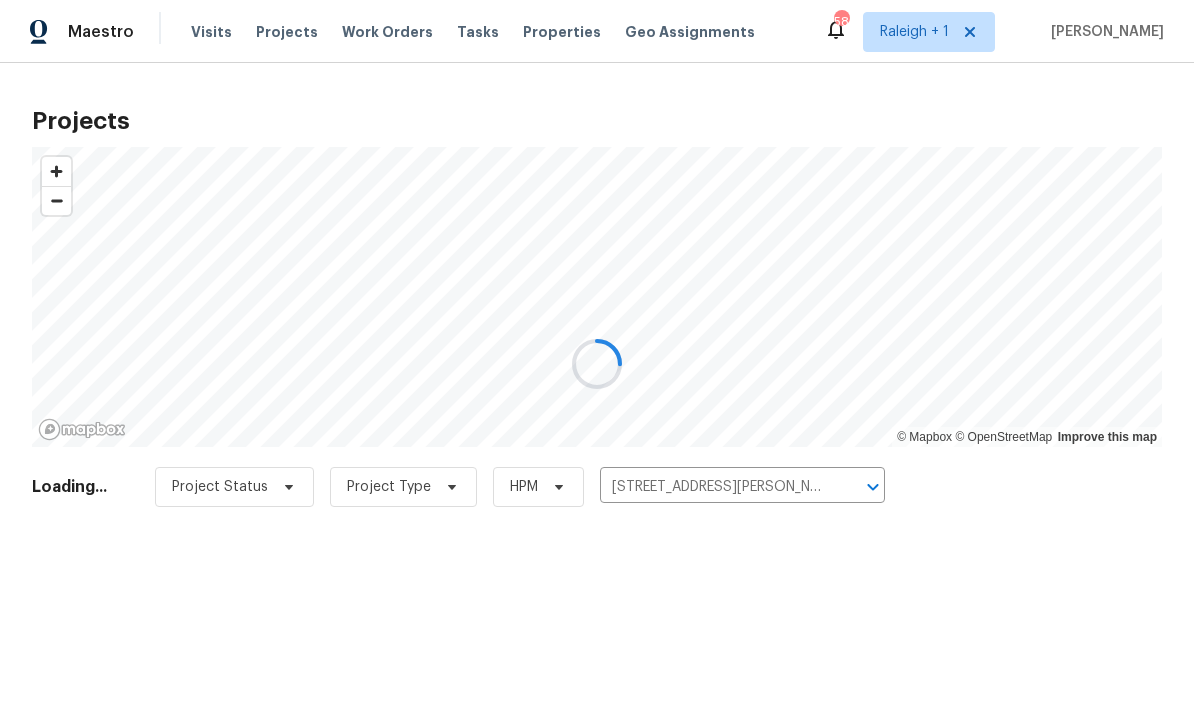 scroll, scrollTop: 0, scrollLeft: 0, axis: both 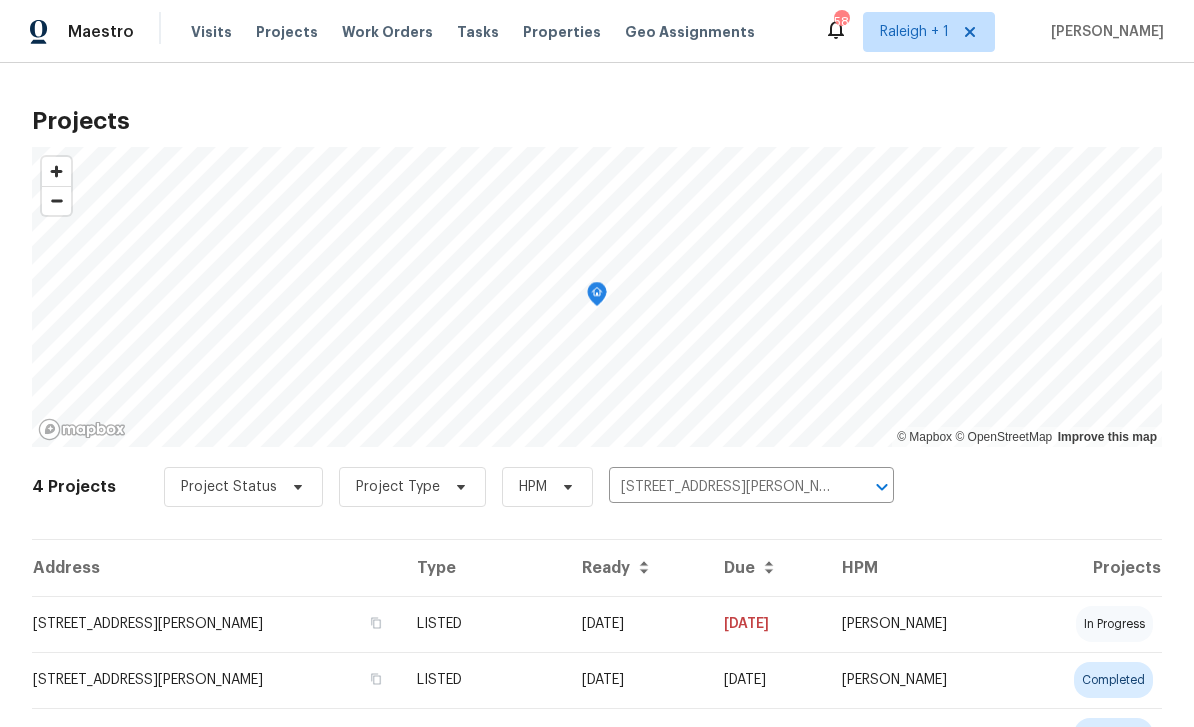 click on "[STREET_ADDRESS][PERSON_NAME]" at bounding box center (216, 624) 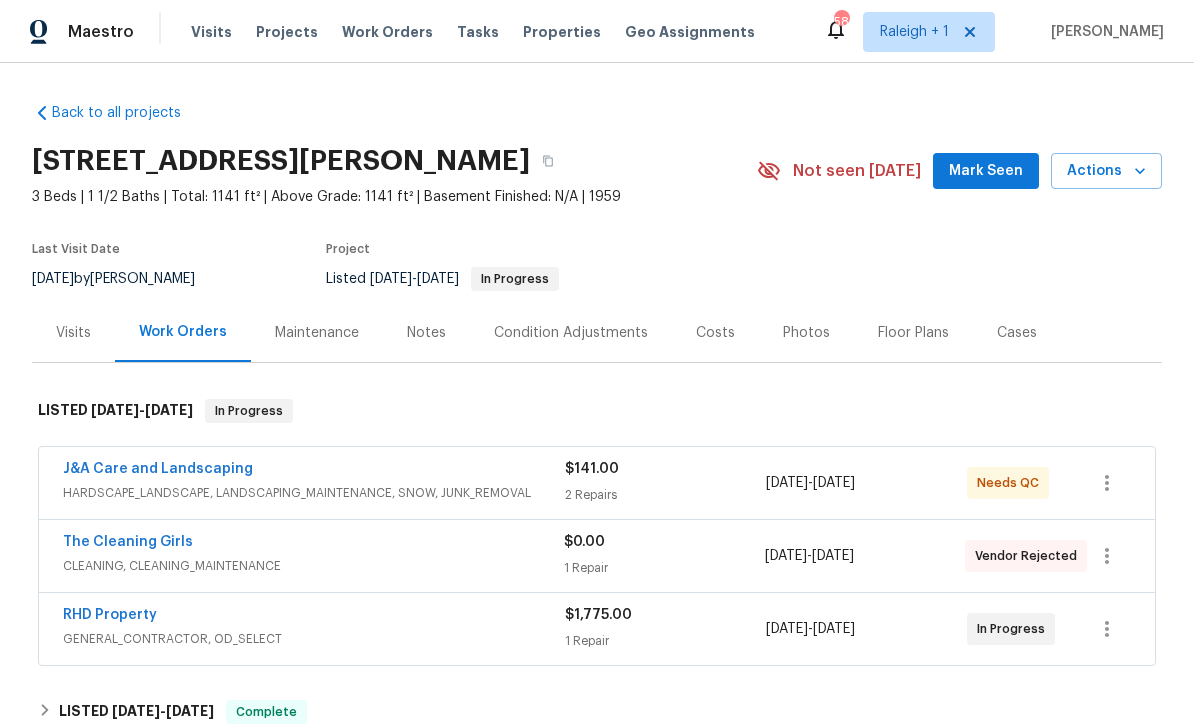 click on "Visits" at bounding box center [73, 332] 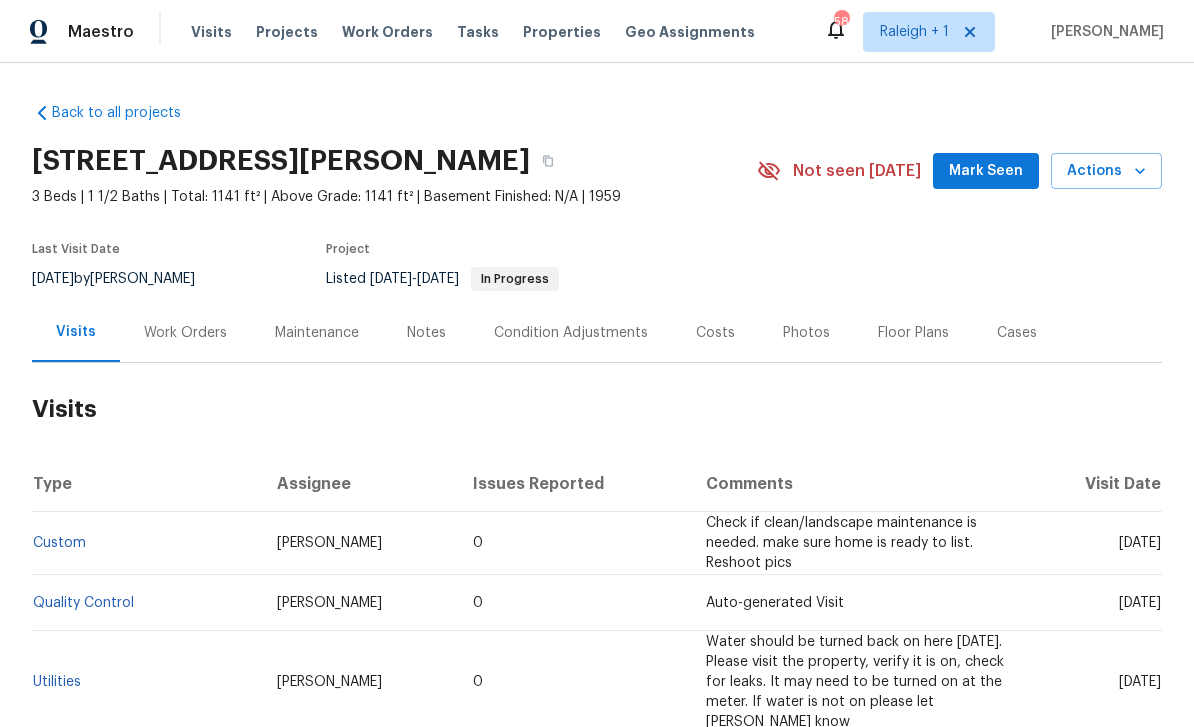 click on "Custom" at bounding box center (59, 543) 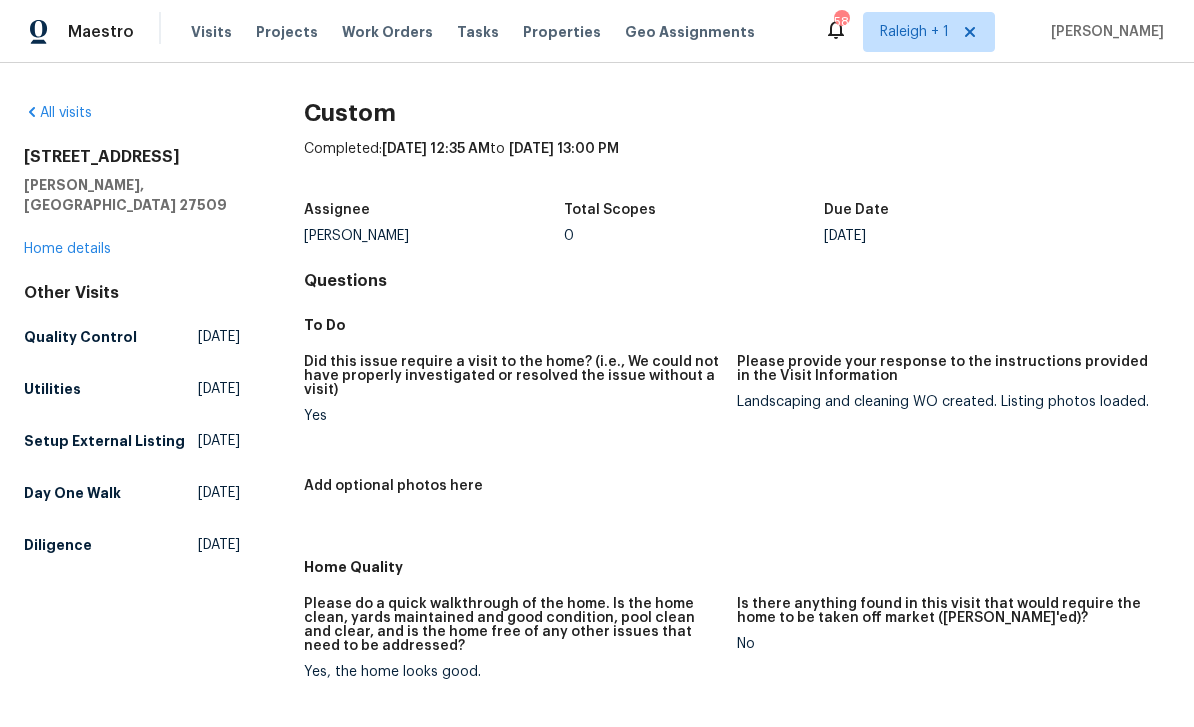 scroll, scrollTop: 0, scrollLeft: 0, axis: both 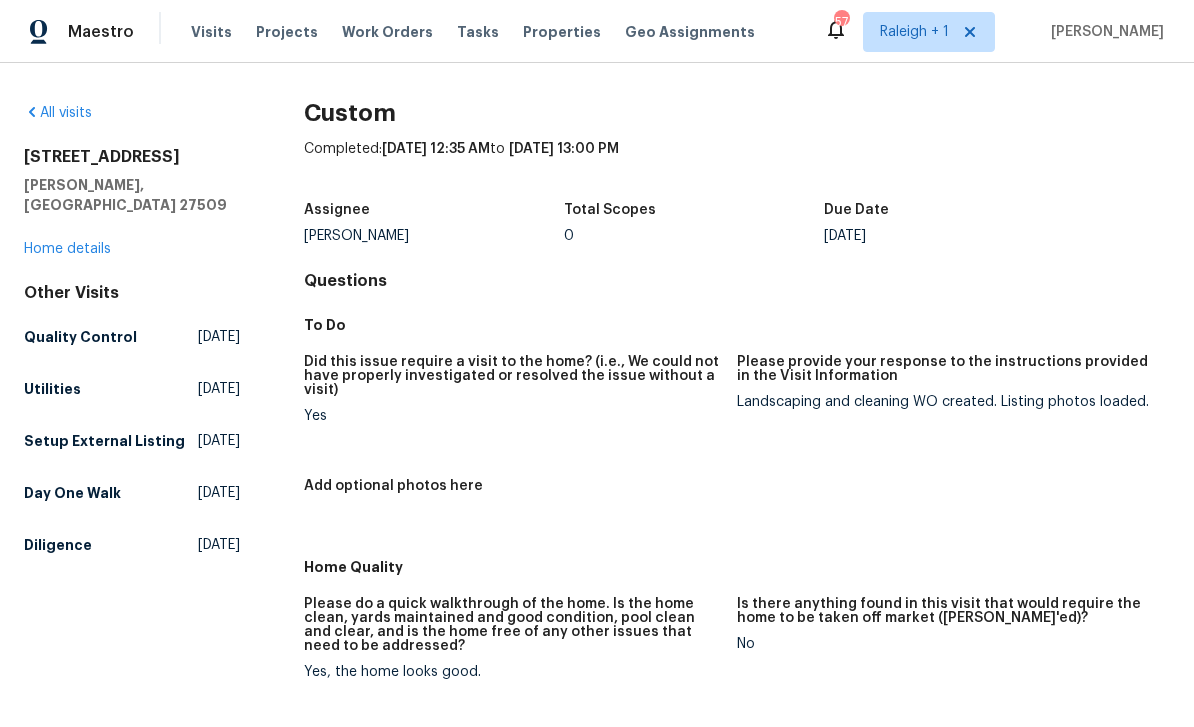 click on "Home details" at bounding box center (67, 249) 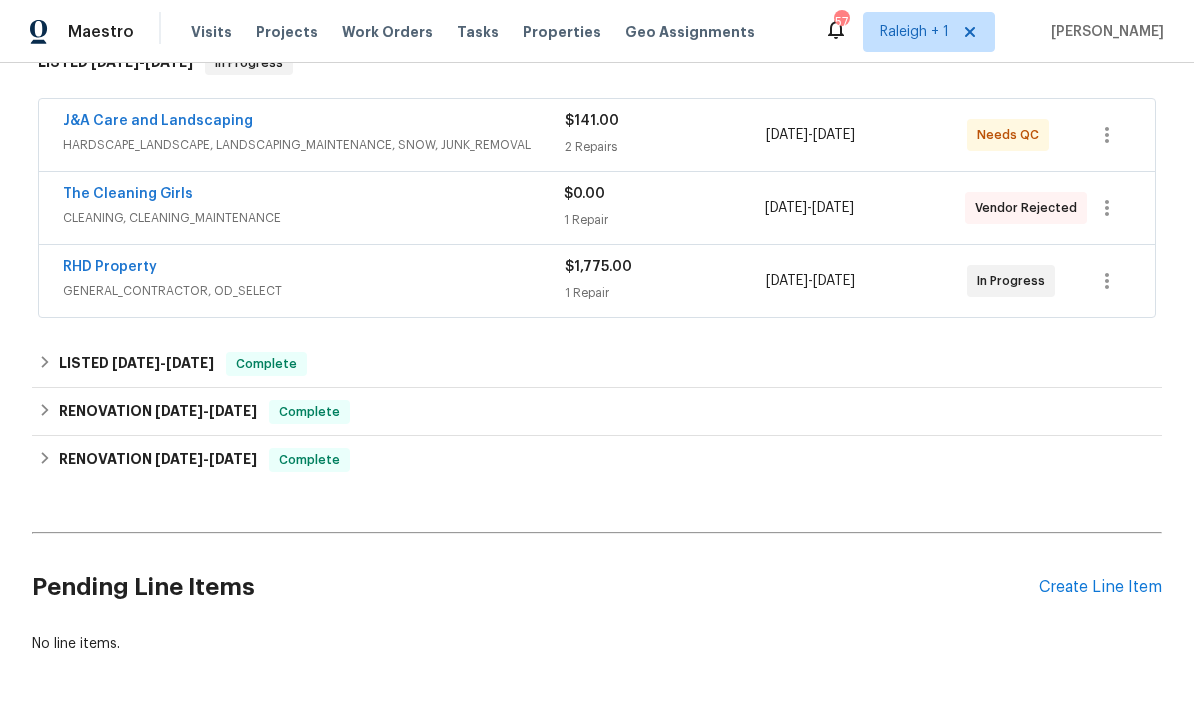 scroll, scrollTop: 346, scrollLeft: 0, axis: vertical 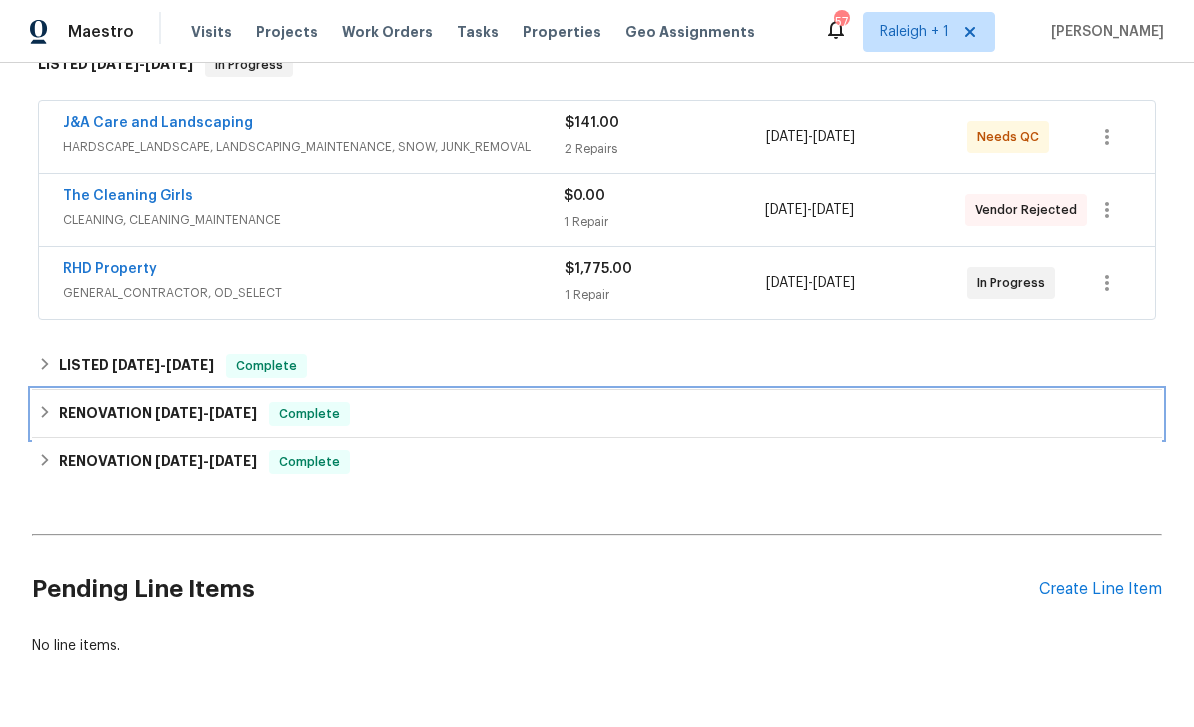 click on "RENOVATION   [DATE]  -  [DATE]" at bounding box center (158, 414) 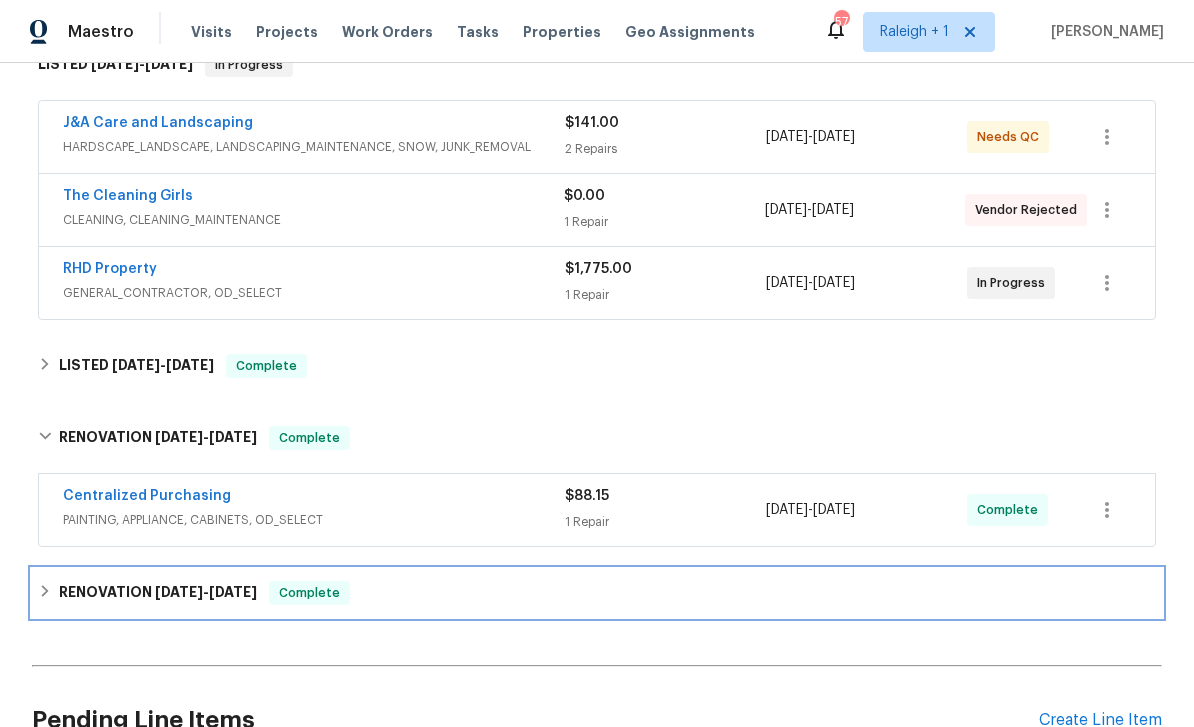click on "RENOVATION   [DATE]  -  [DATE]" at bounding box center (158, 593) 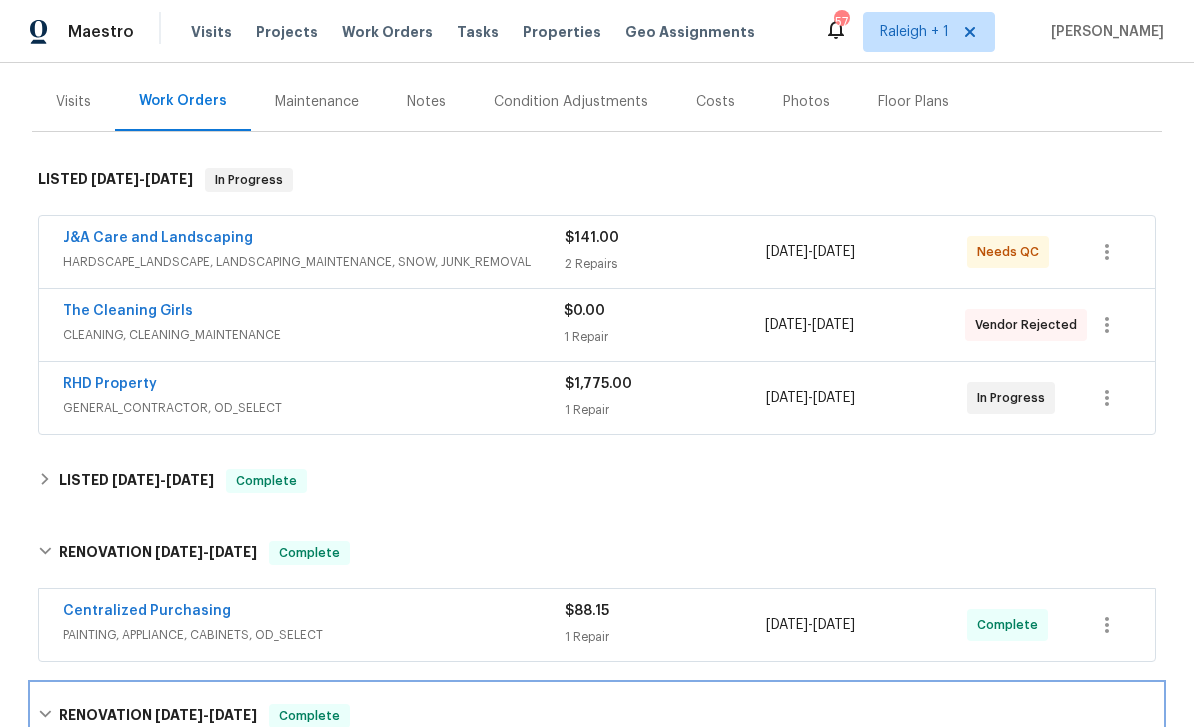 scroll, scrollTop: 232, scrollLeft: 0, axis: vertical 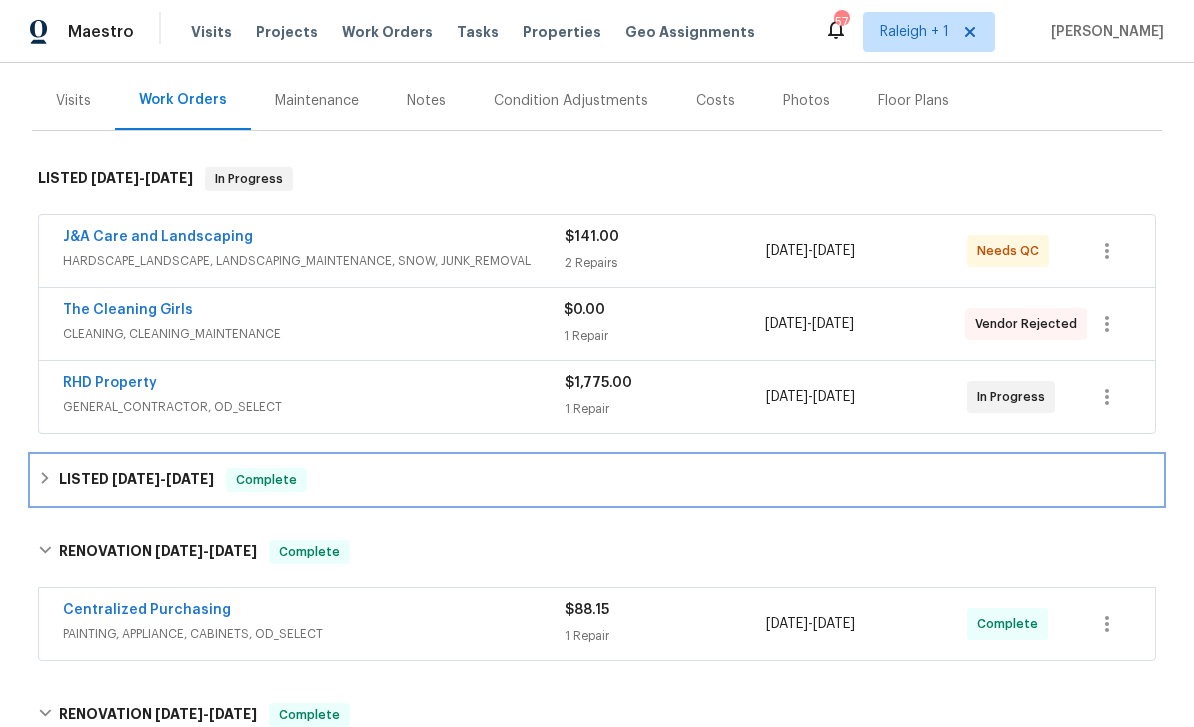 click on "LISTED   [DATE]  -  [DATE]" at bounding box center (136, 480) 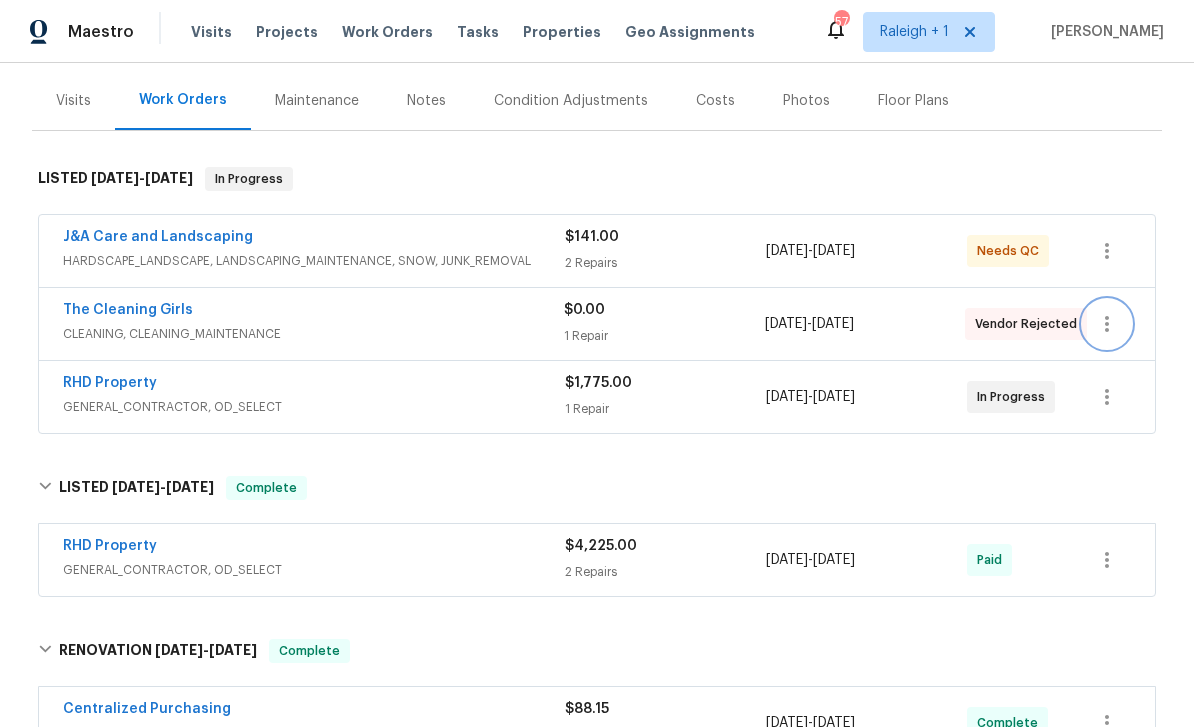 click 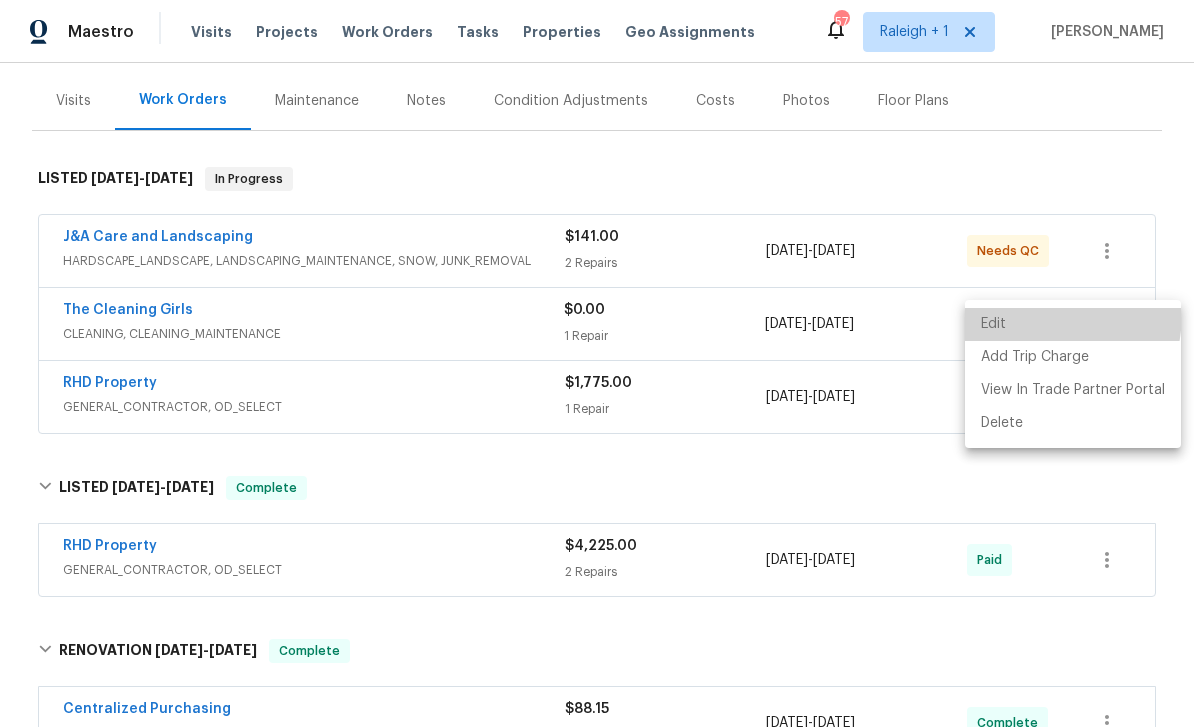 click on "Edit" at bounding box center (1073, 324) 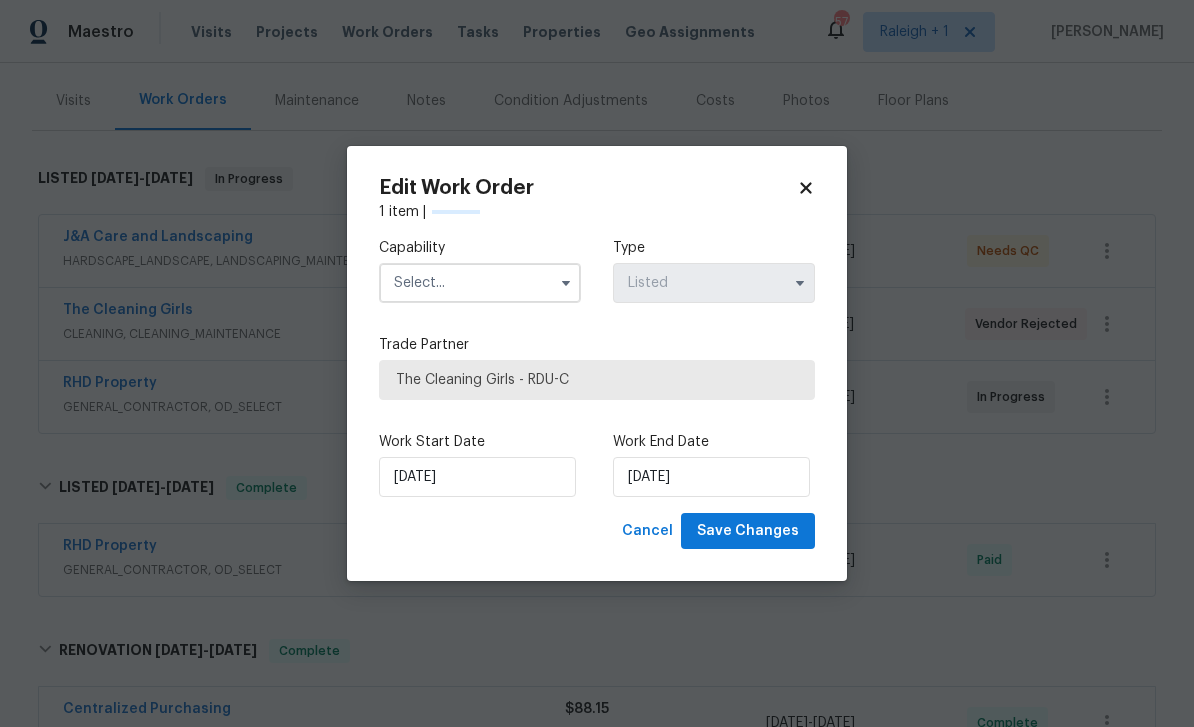 click at bounding box center (566, 283) 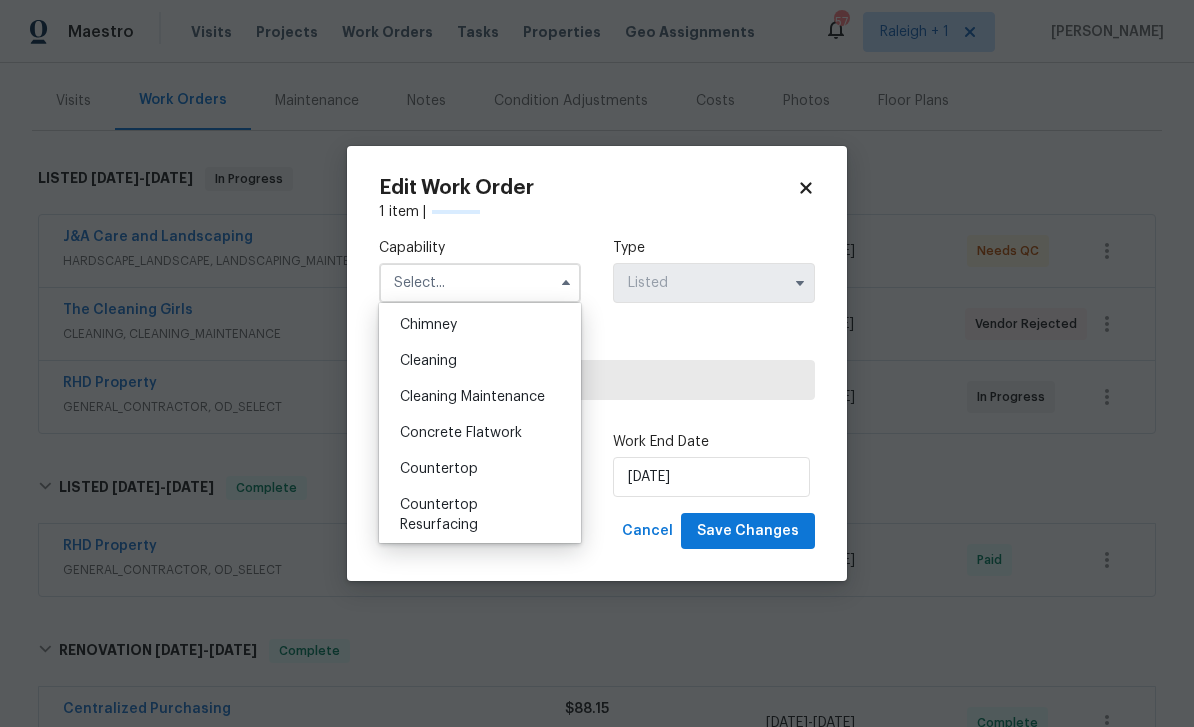 scroll, scrollTop: 258, scrollLeft: 0, axis: vertical 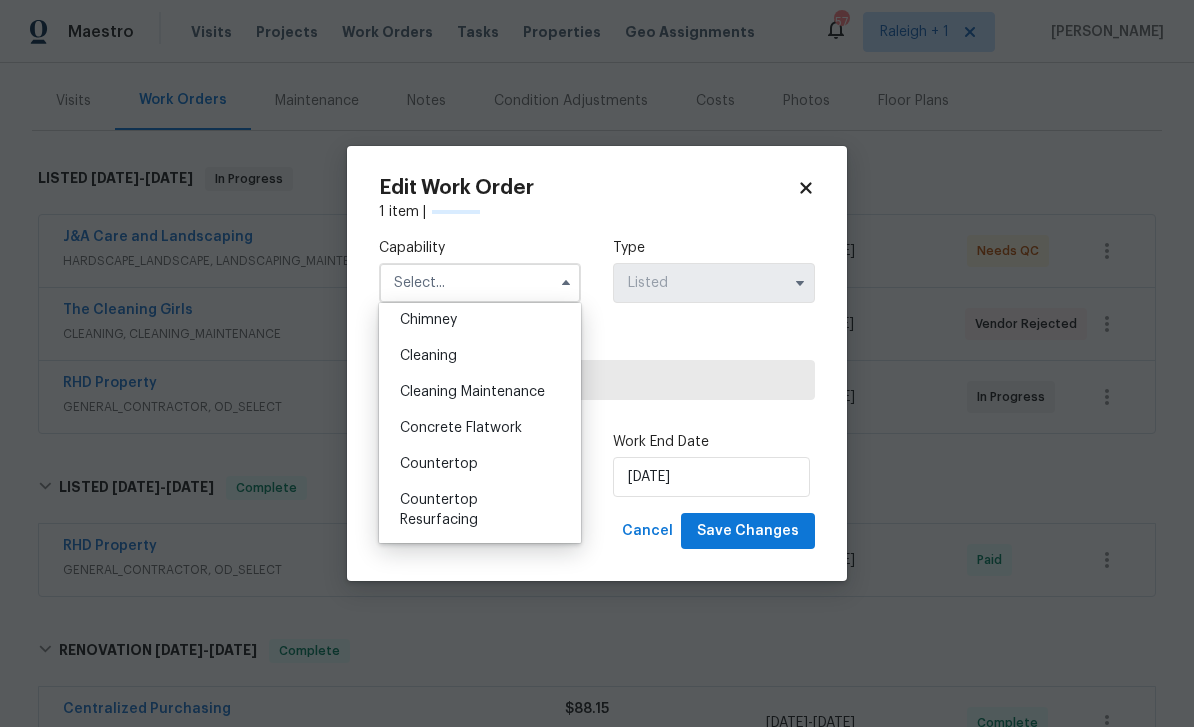 click on "Cleaning" at bounding box center [480, 356] 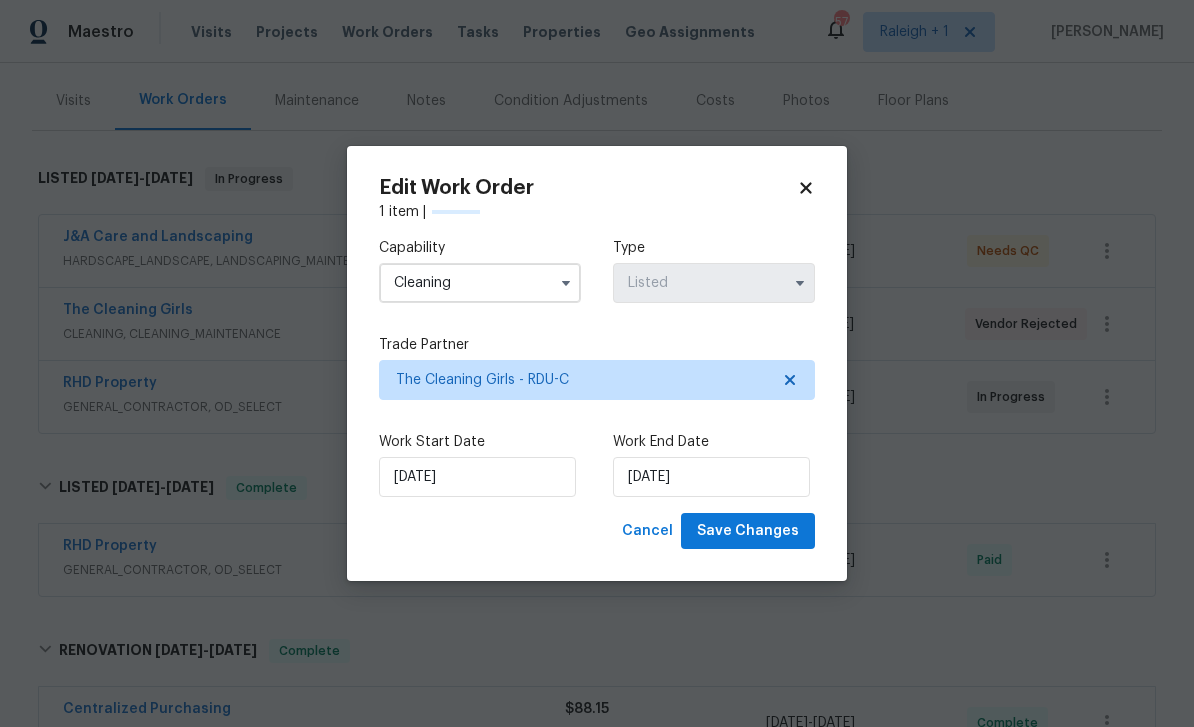 type on "Cleaning" 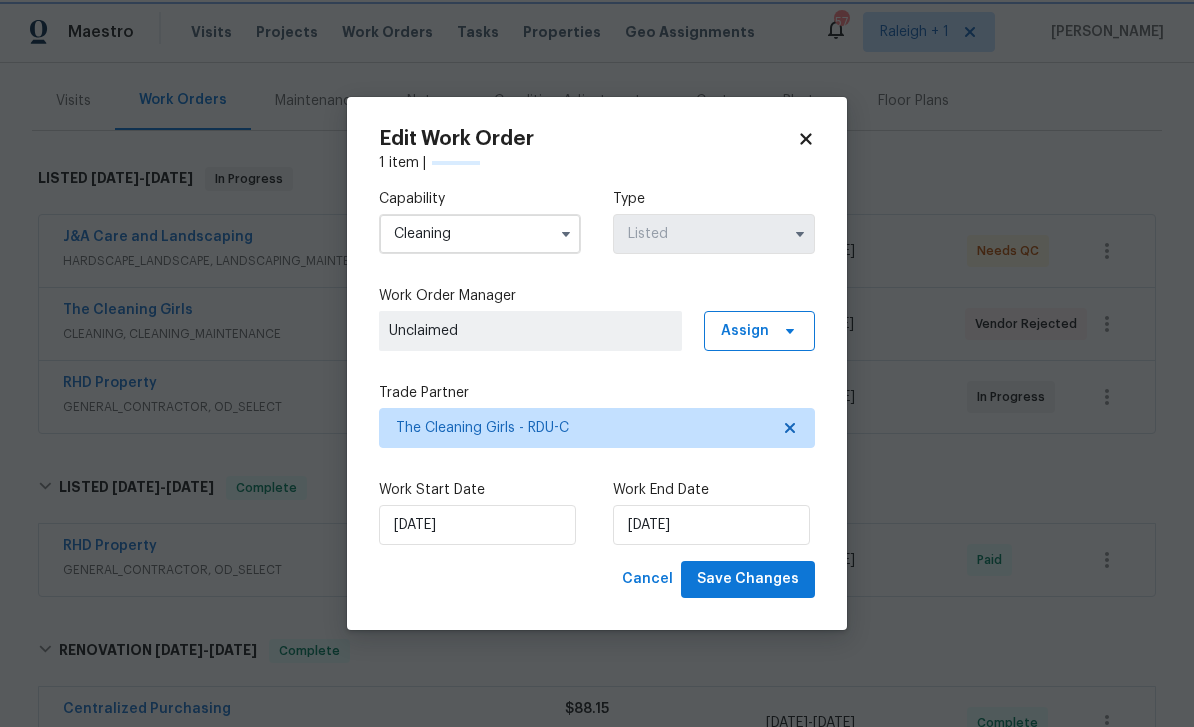 click on "Capability   Cleaning Type   Listed Work Order Manager   Unclaimed Assign Trade Partner   The Cleaning Girls - RDU-C Work Start Date   [DATE] Work End Date   [DATE]" at bounding box center [597, 367] 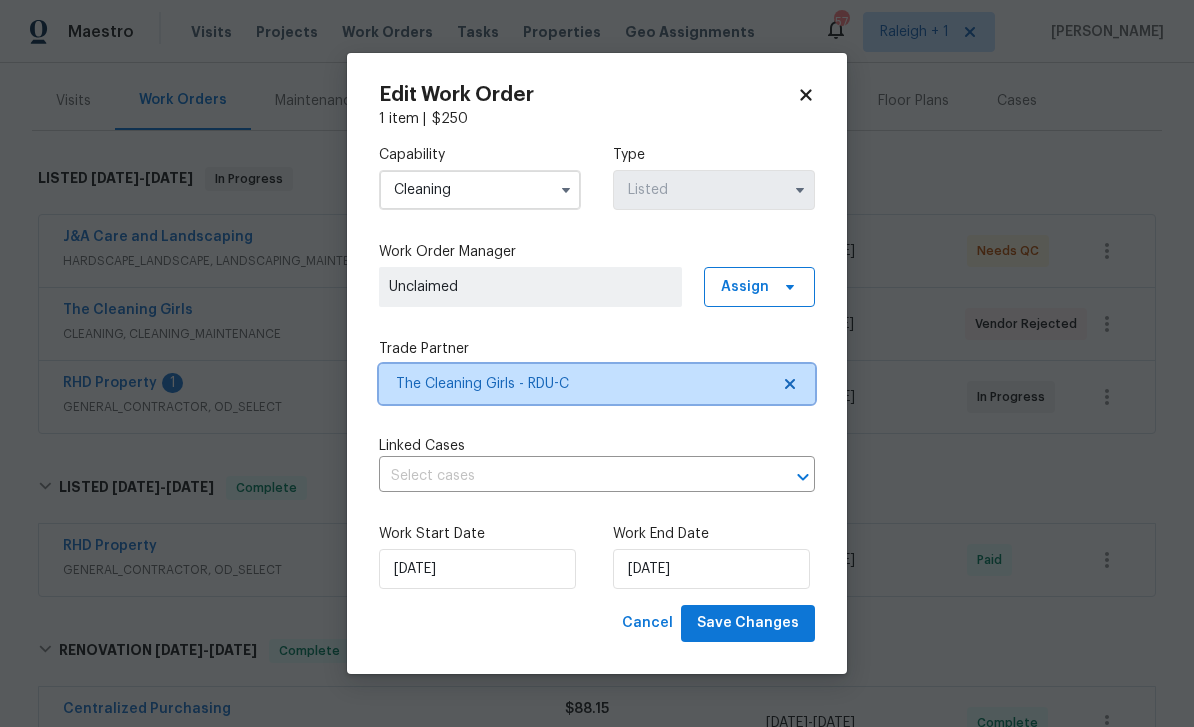 click on "The Cleaning Girls - RDU-C" at bounding box center (597, 384) 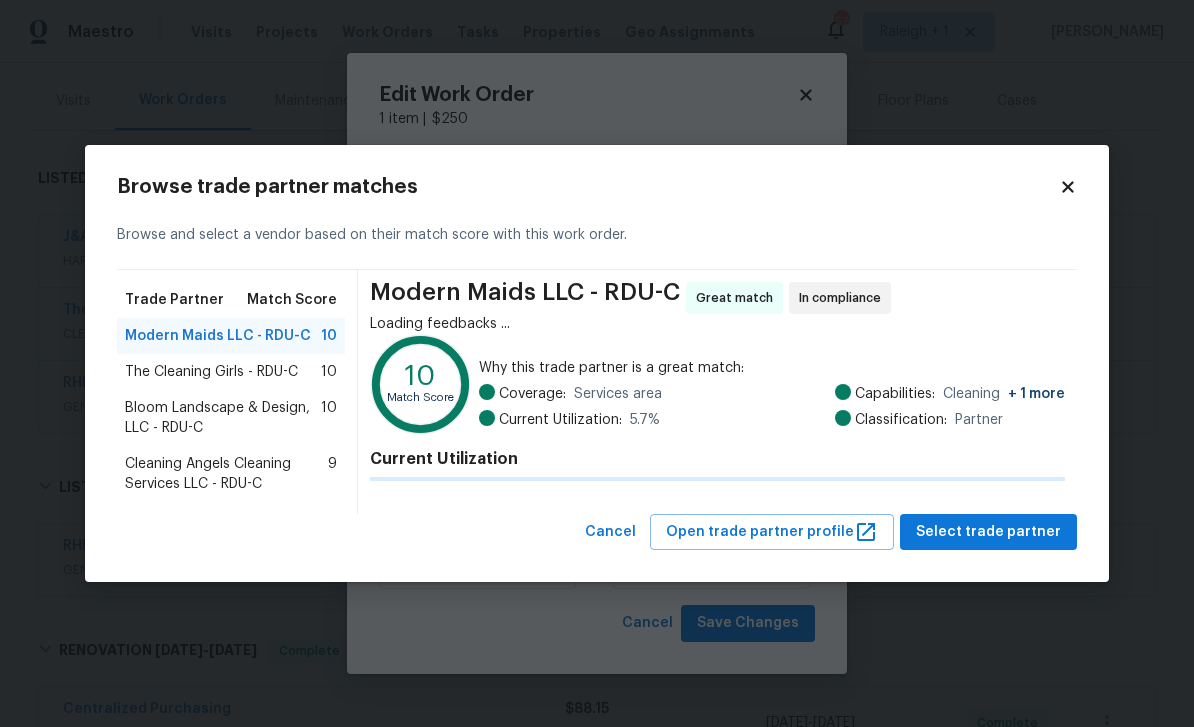 click on "Bloom Landscape & Design, LLC - RDU-C" at bounding box center (223, 418) 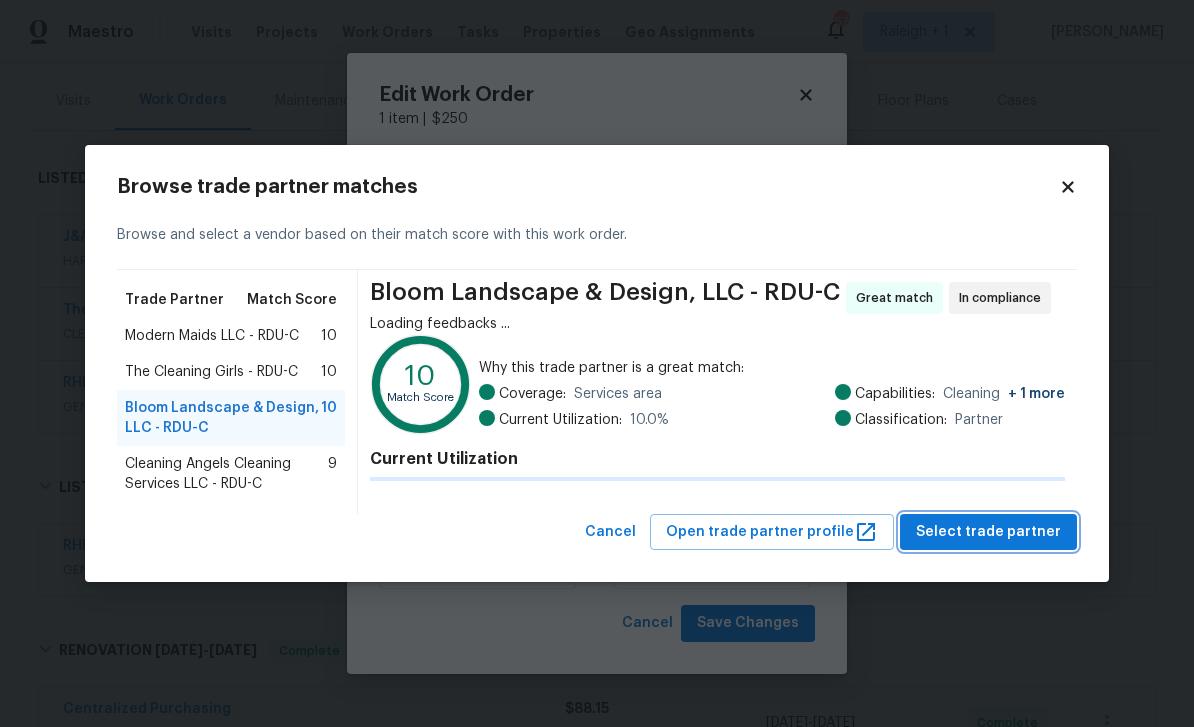 click on "Select trade partner" at bounding box center [988, 532] 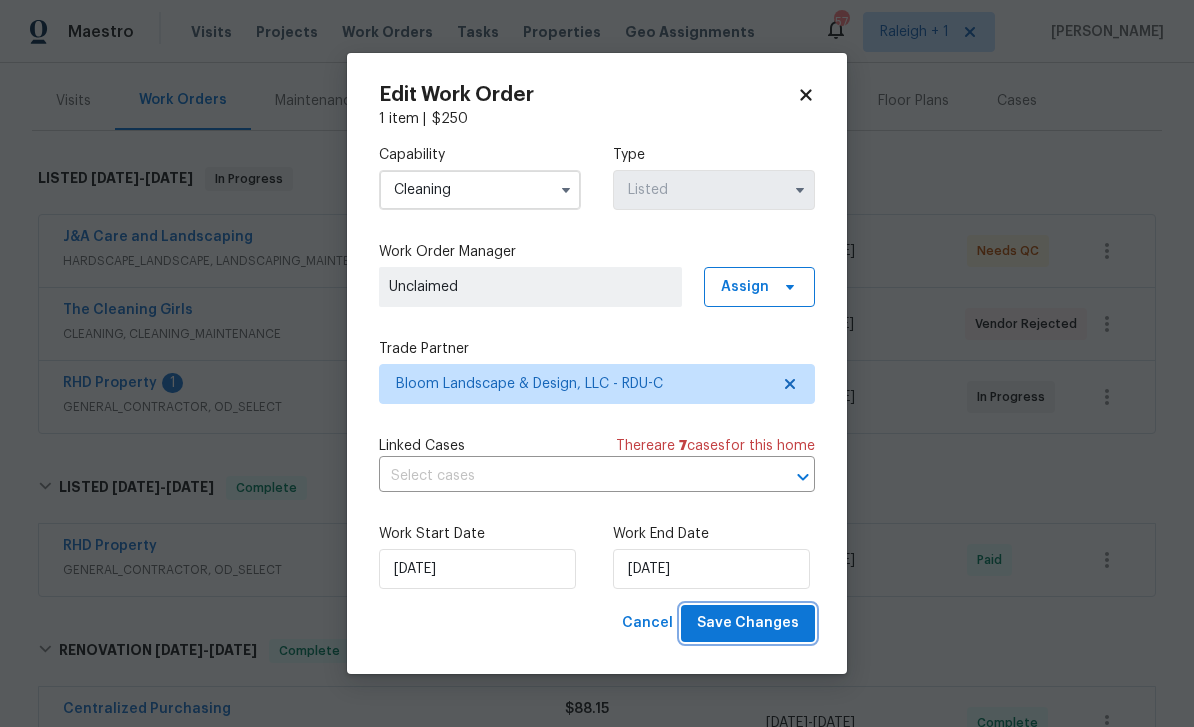 click on "Save Changes" at bounding box center (748, 623) 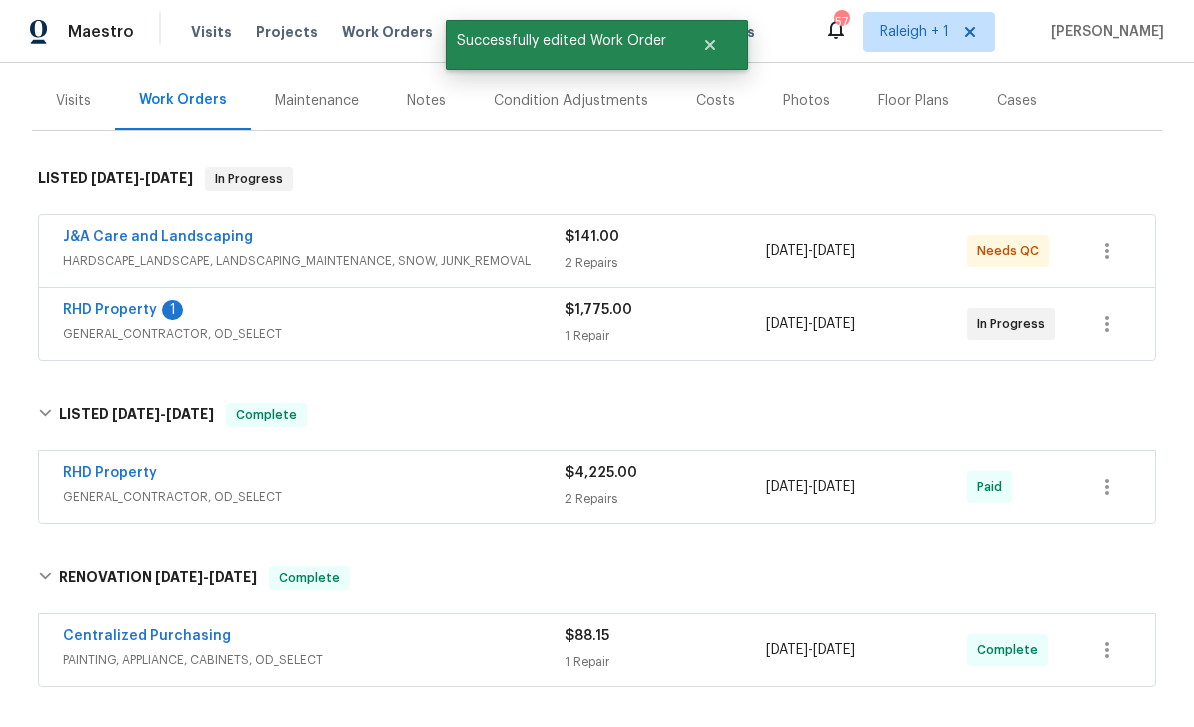 click on "RHD Property 1 GENERAL_CONTRACTOR, OD_SELECT $1,775.00 1 Repair [DATE]  -  [DATE] In Progress" at bounding box center (597, 324) 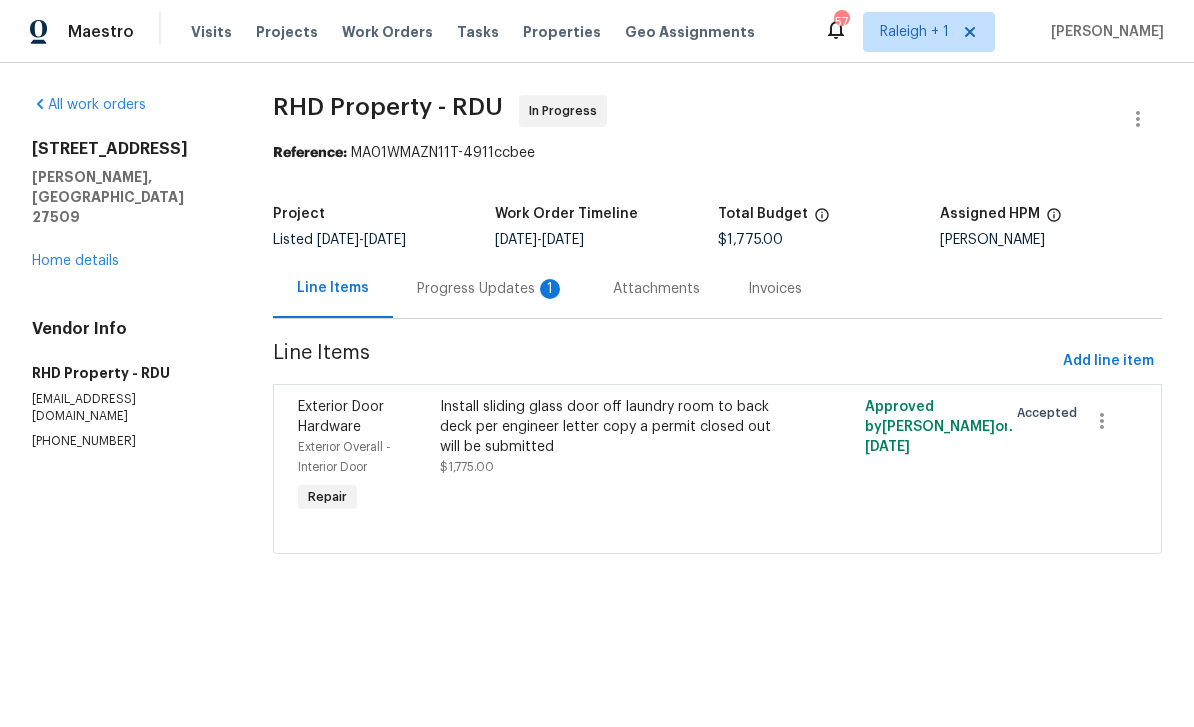click on "Progress Updates 1" at bounding box center (491, 288) 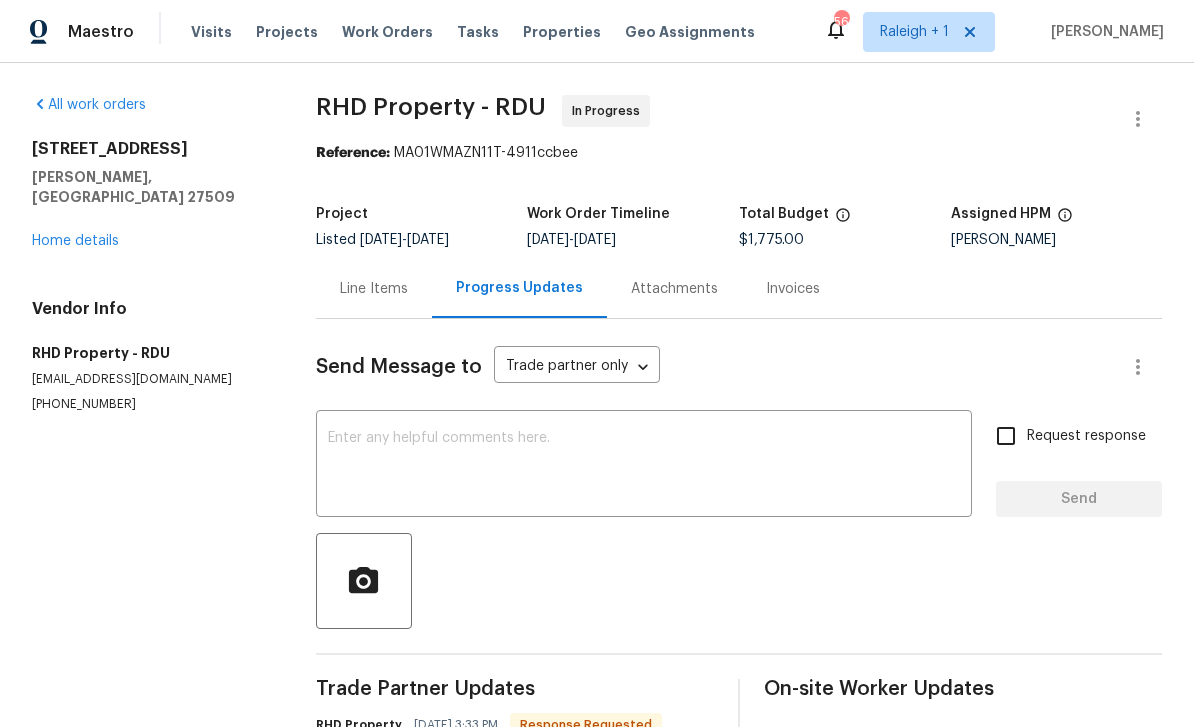 scroll, scrollTop: 0, scrollLeft: 0, axis: both 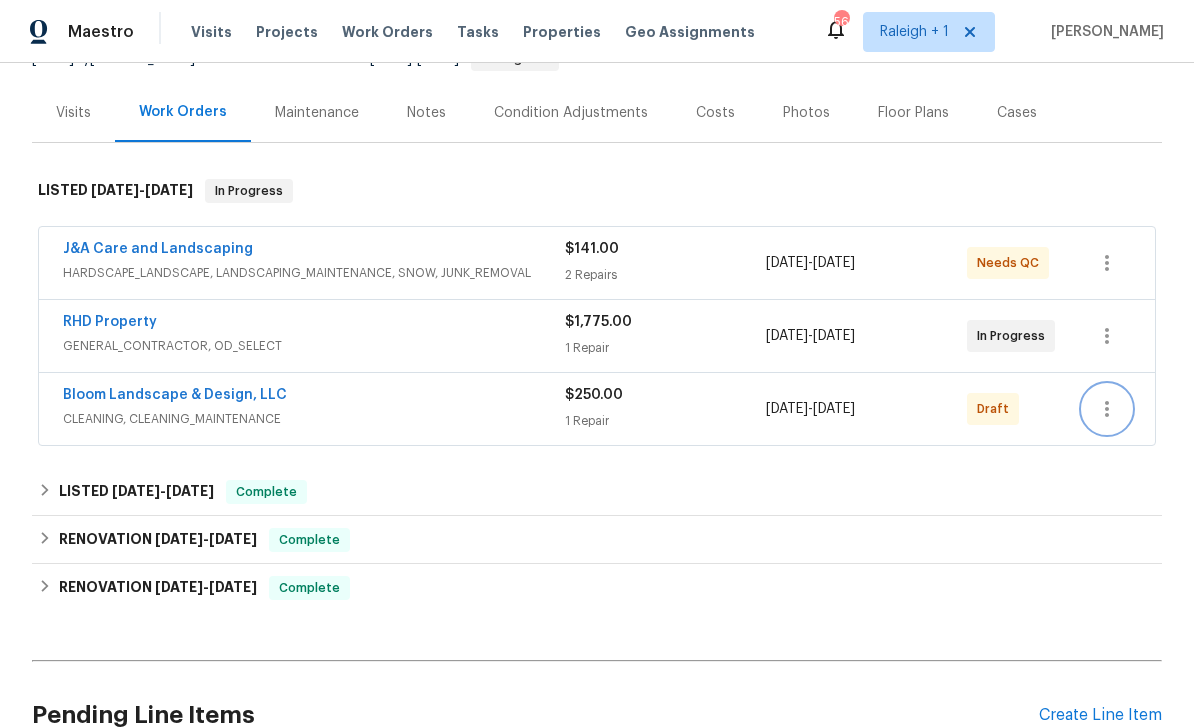click 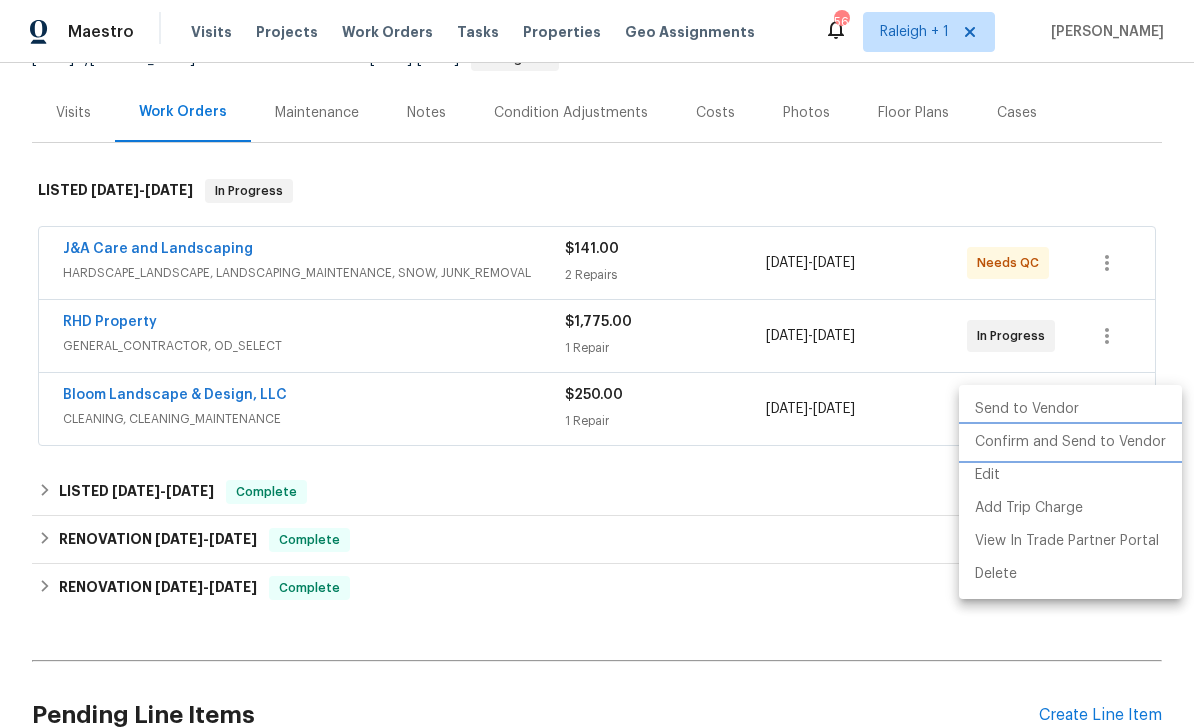 click on "Confirm and Send to Vendor" at bounding box center (1070, 442) 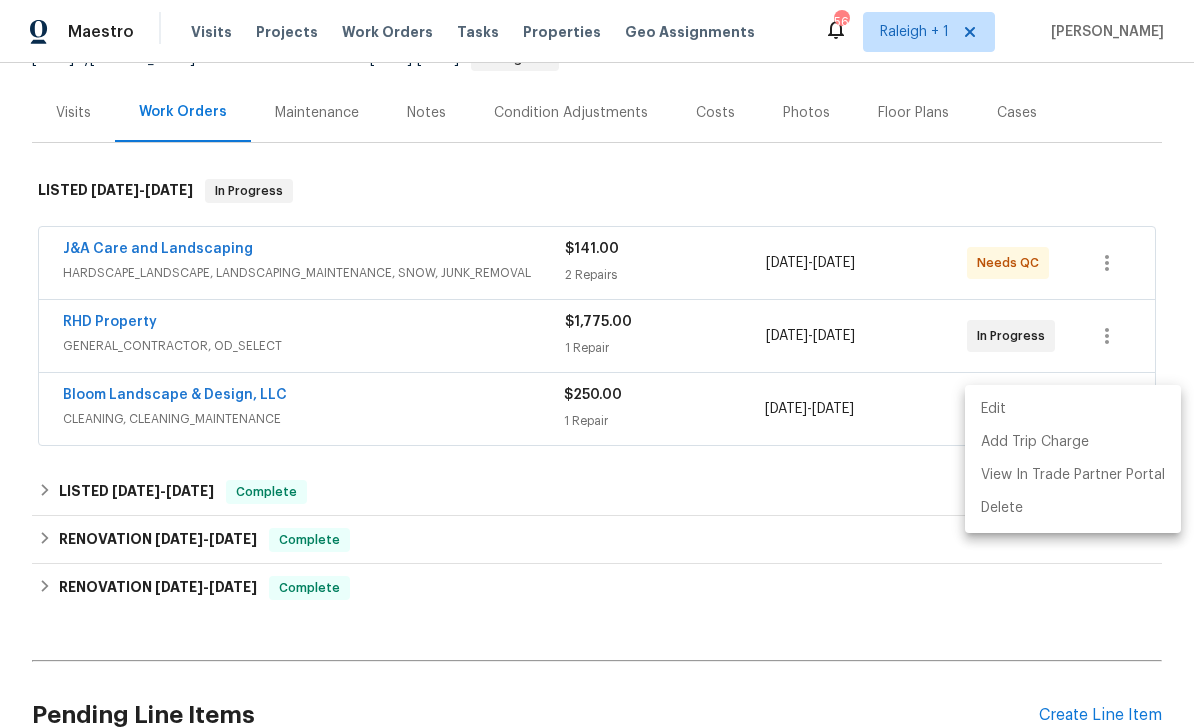 click at bounding box center (597, 363) 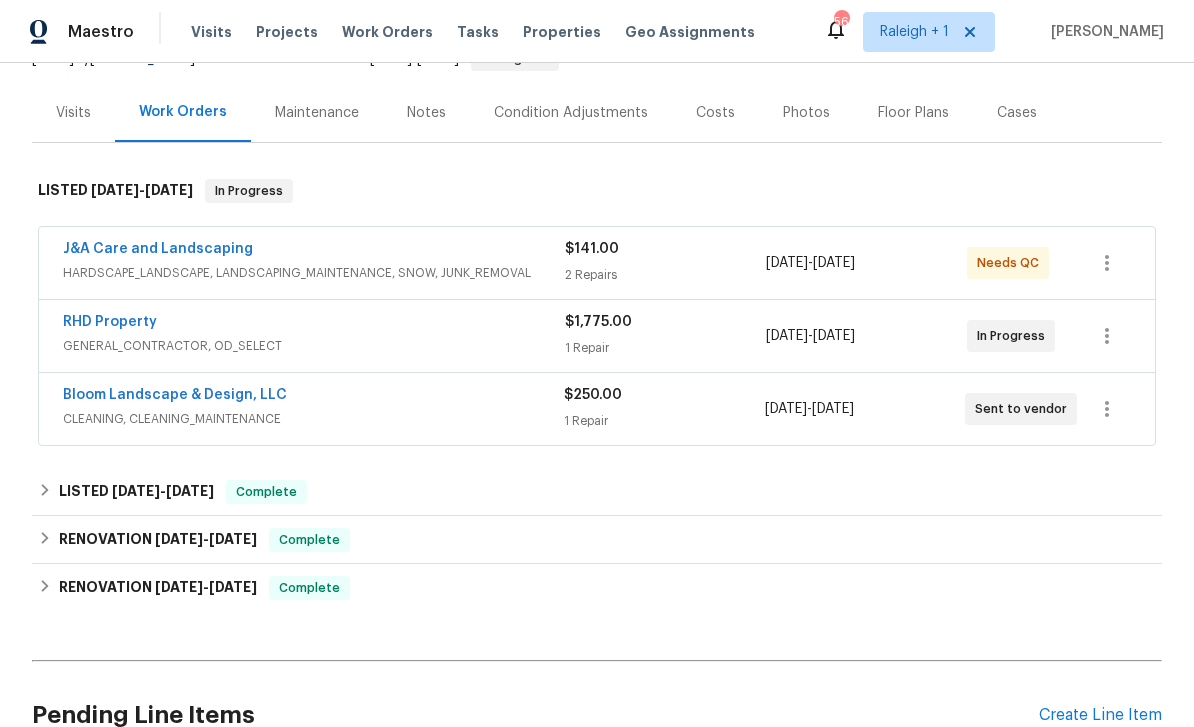 click on "Bloom Landscape & Design, LLC" at bounding box center [175, 395] 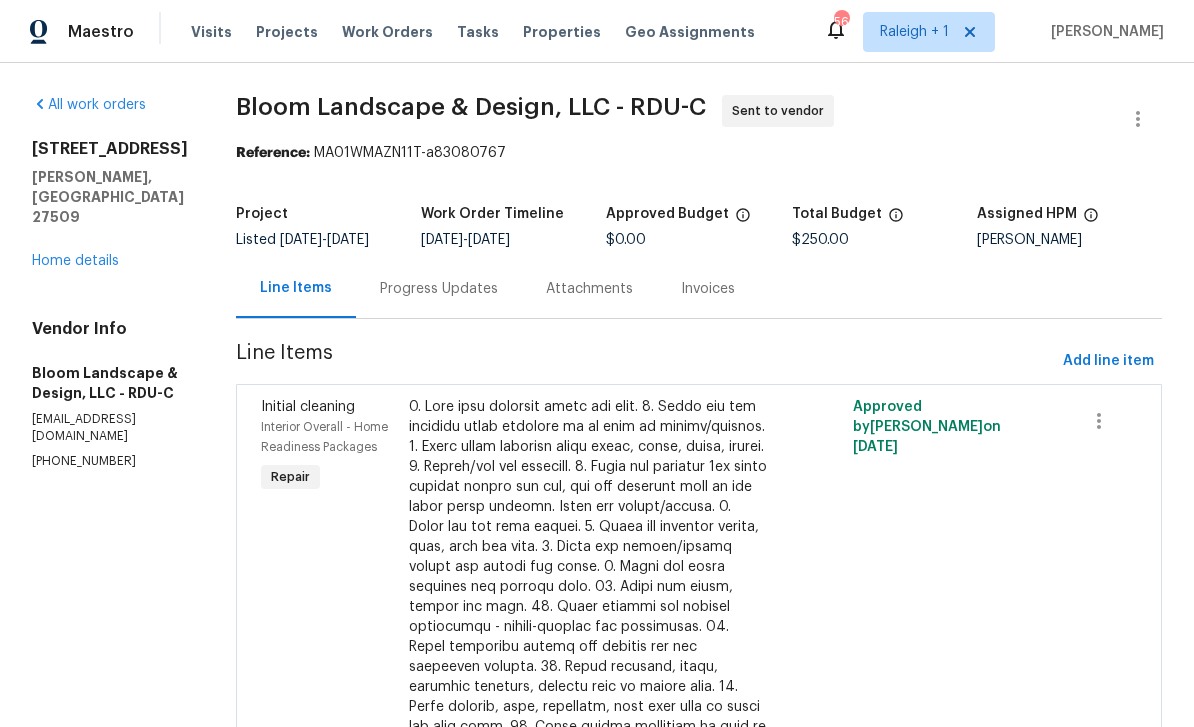 click on "Progress Updates" at bounding box center [439, 289] 